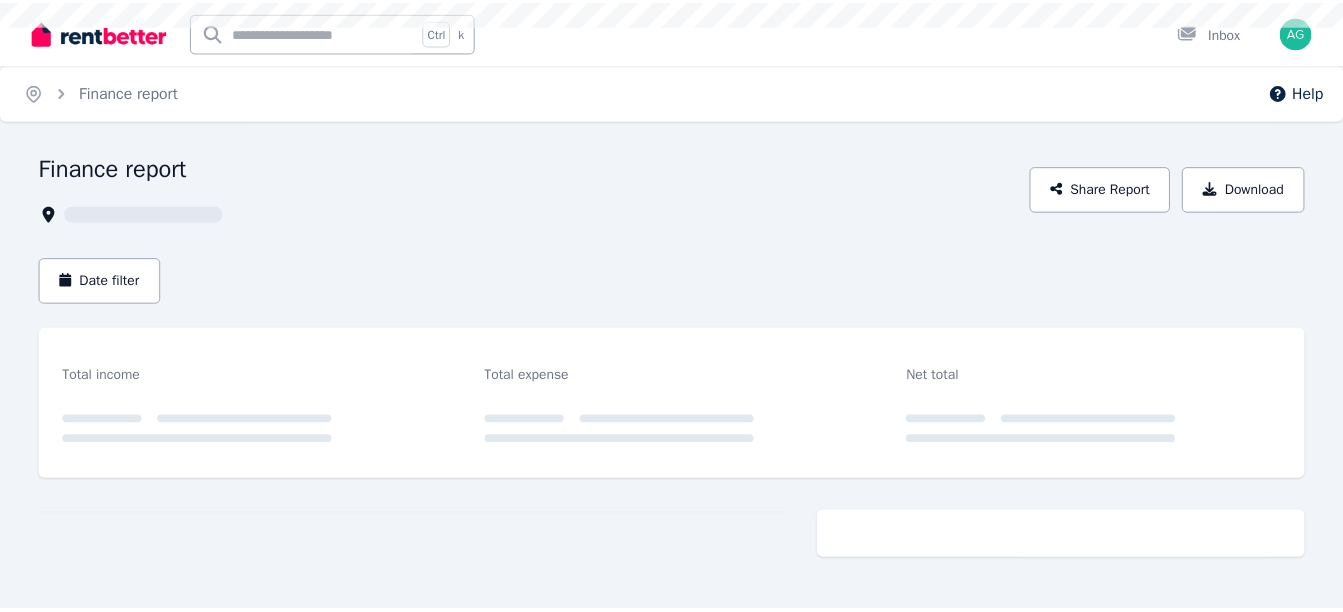scroll, scrollTop: 0, scrollLeft: 0, axis: both 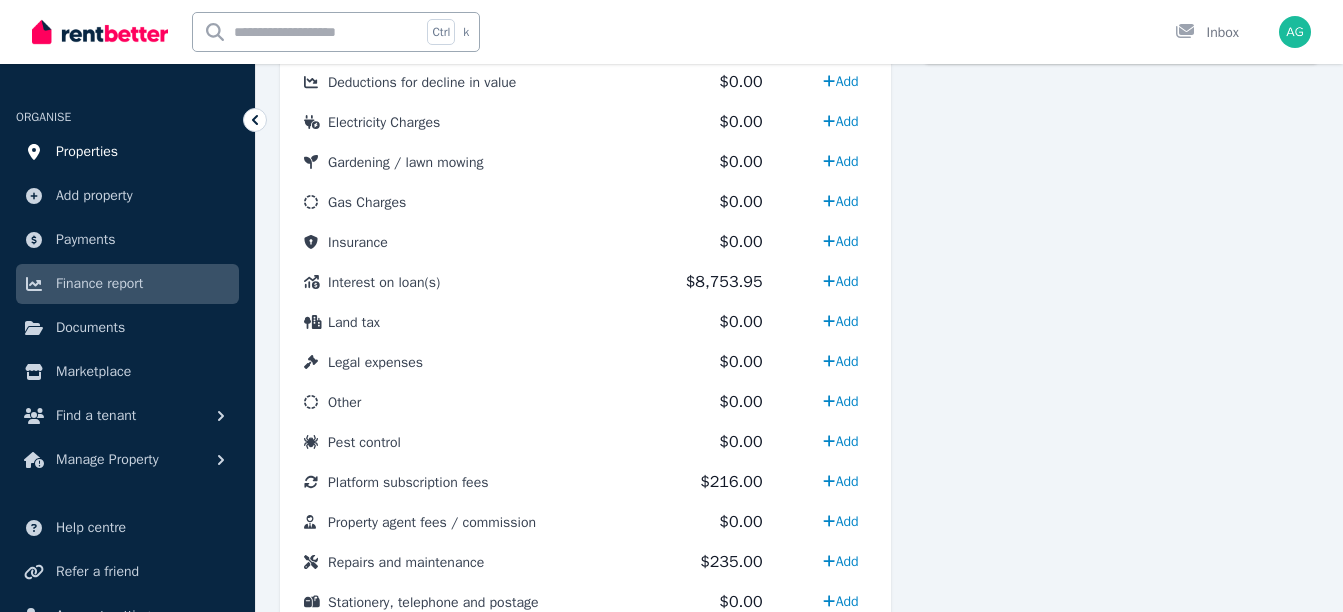 click on "Properties" at bounding box center [87, 152] 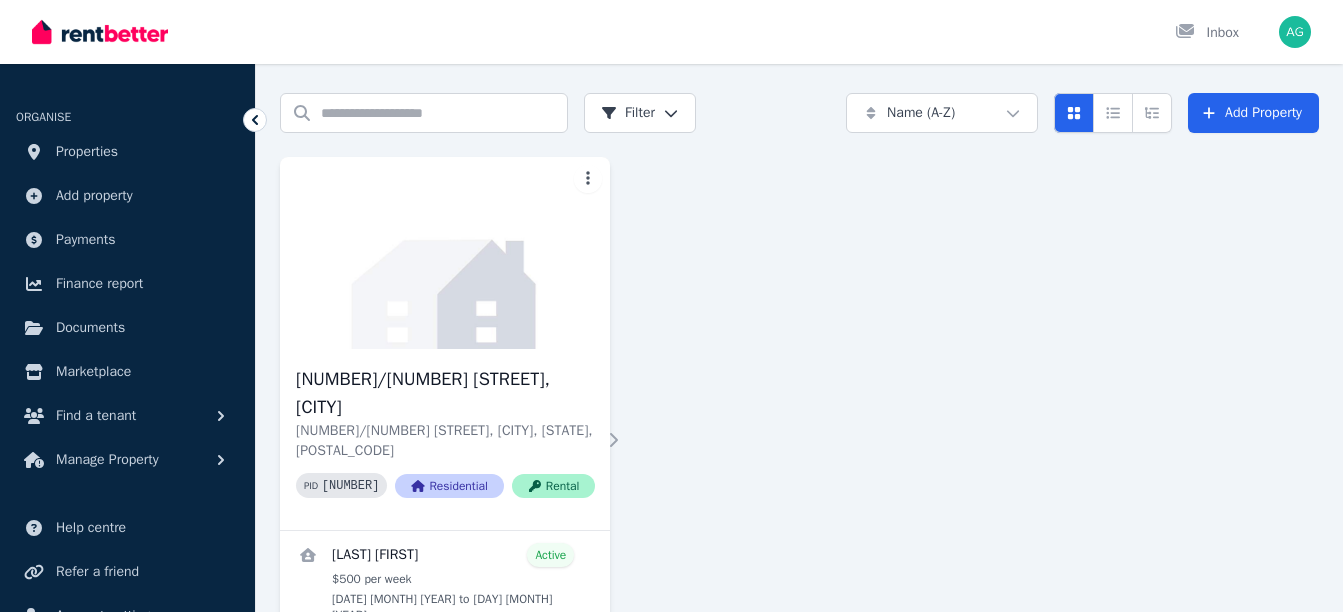 scroll, scrollTop: 102, scrollLeft: 0, axis: vertical 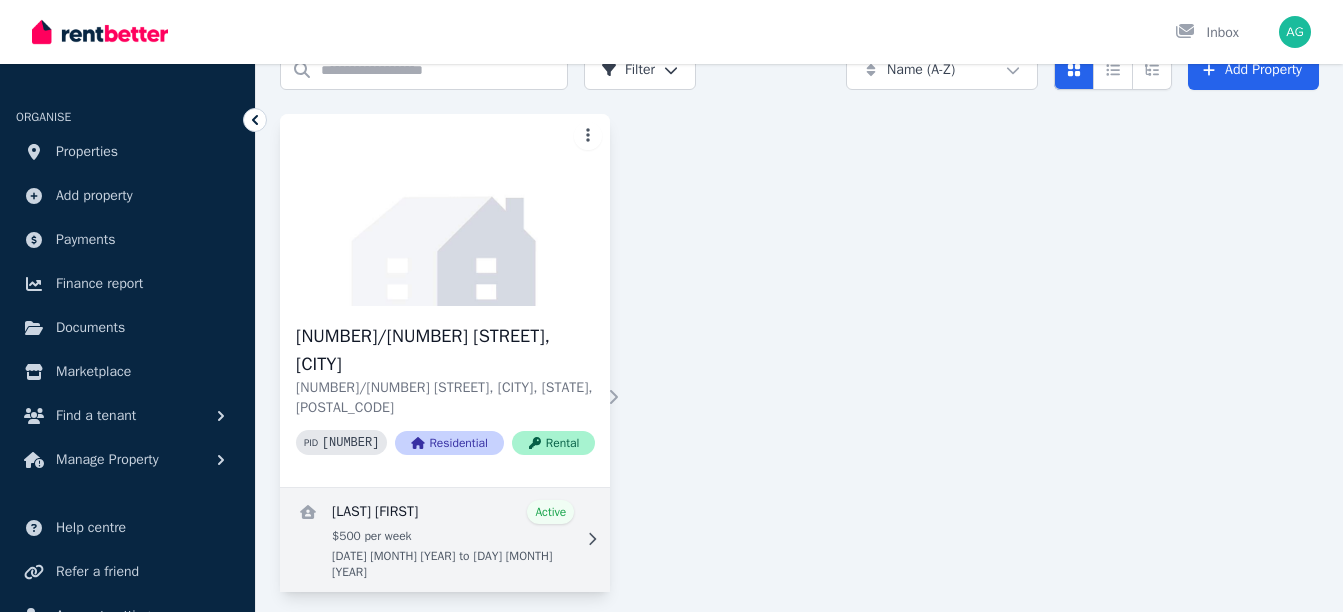 click at bounding box center (445, 540) 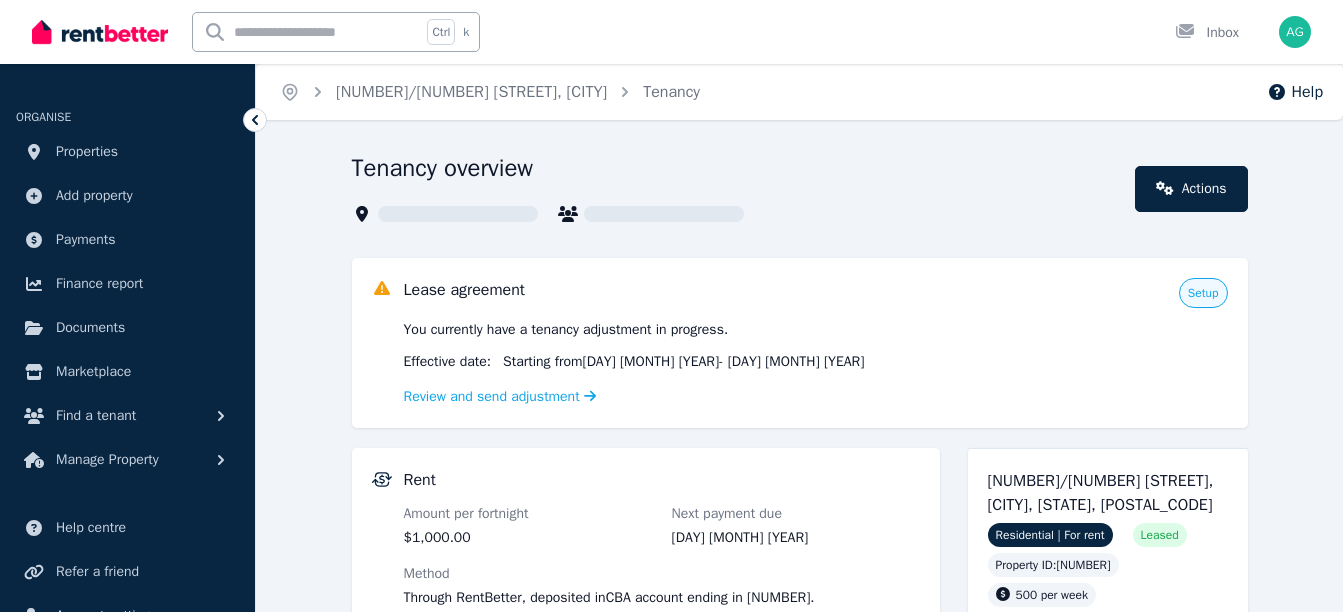 click on "You currently have a tenancy
adjustment in progress." at bounding box center [816, 330] 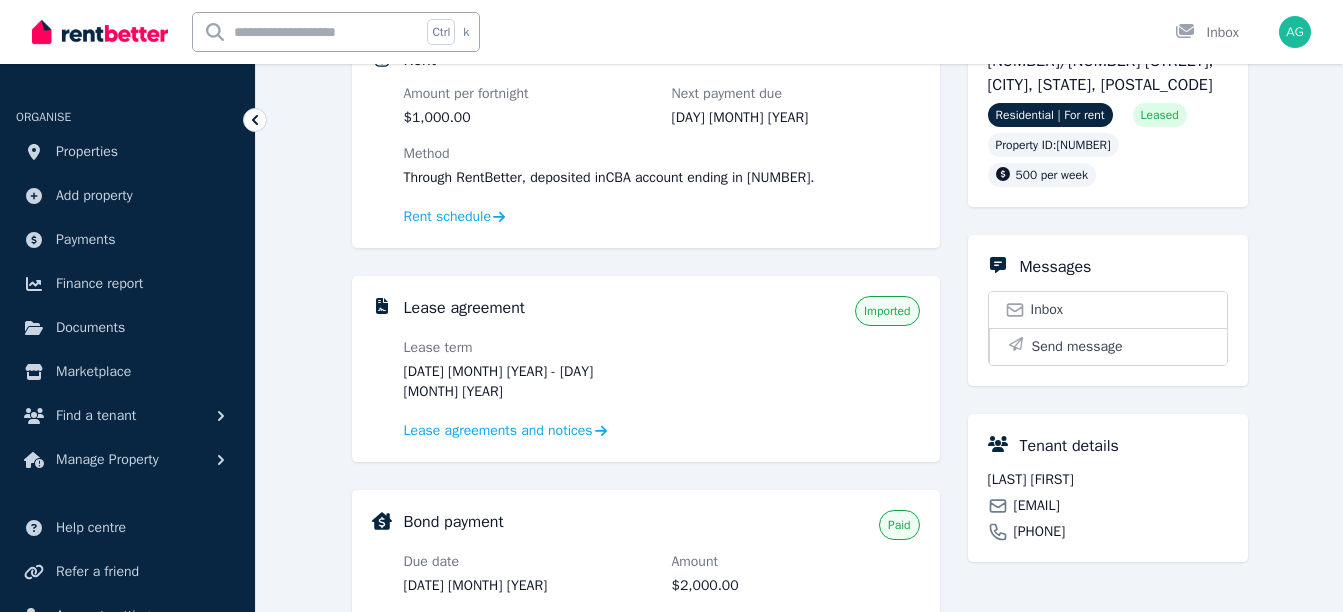 scroll, scrollTop: 421, scrollLeft: 0, axis: vertical 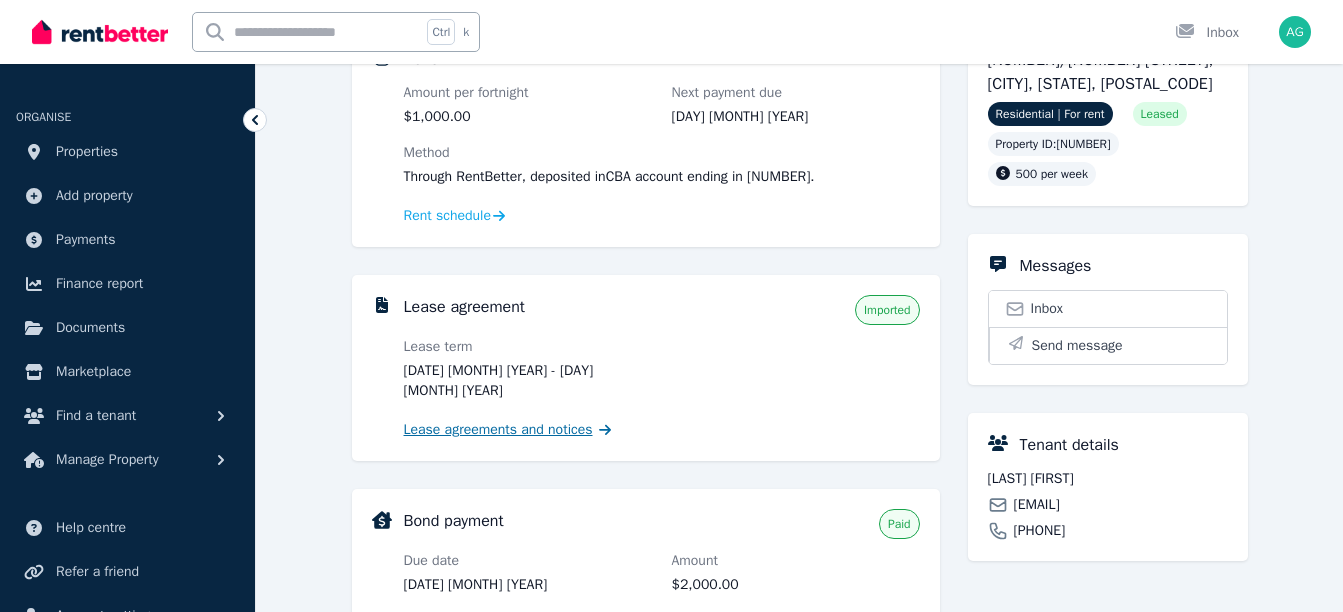 click on "Lease agreements and notices" at bounding box center [498, 430] 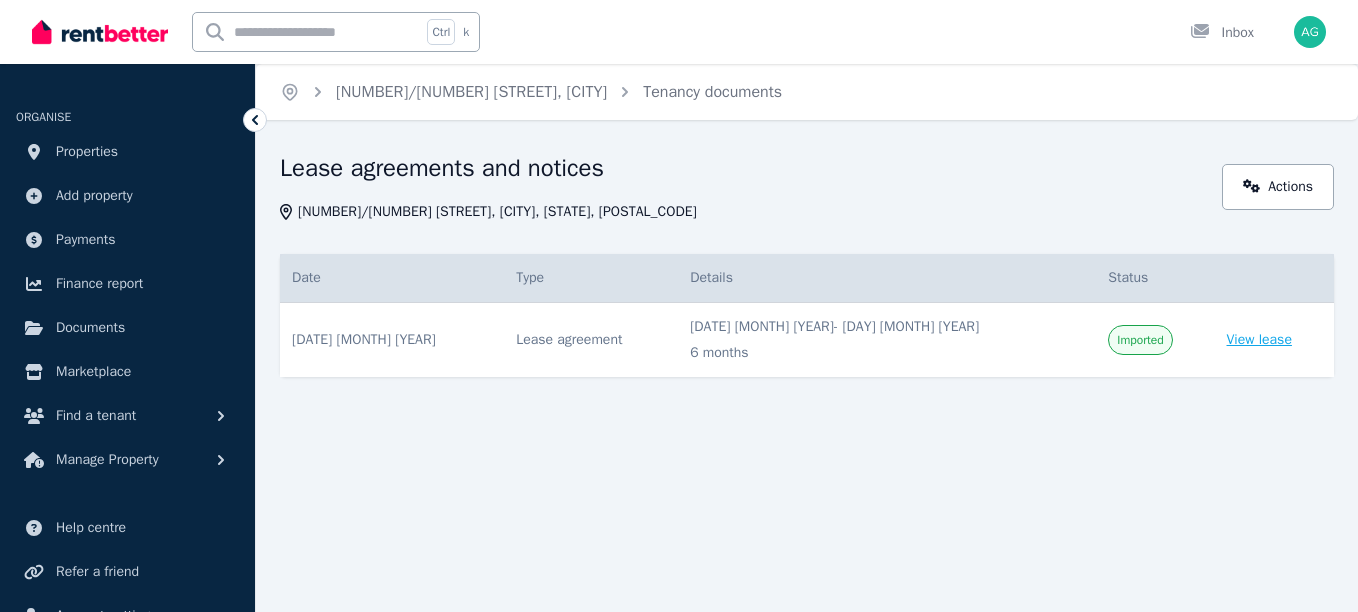 click on "View lease" at bounding box center [1259, 340] 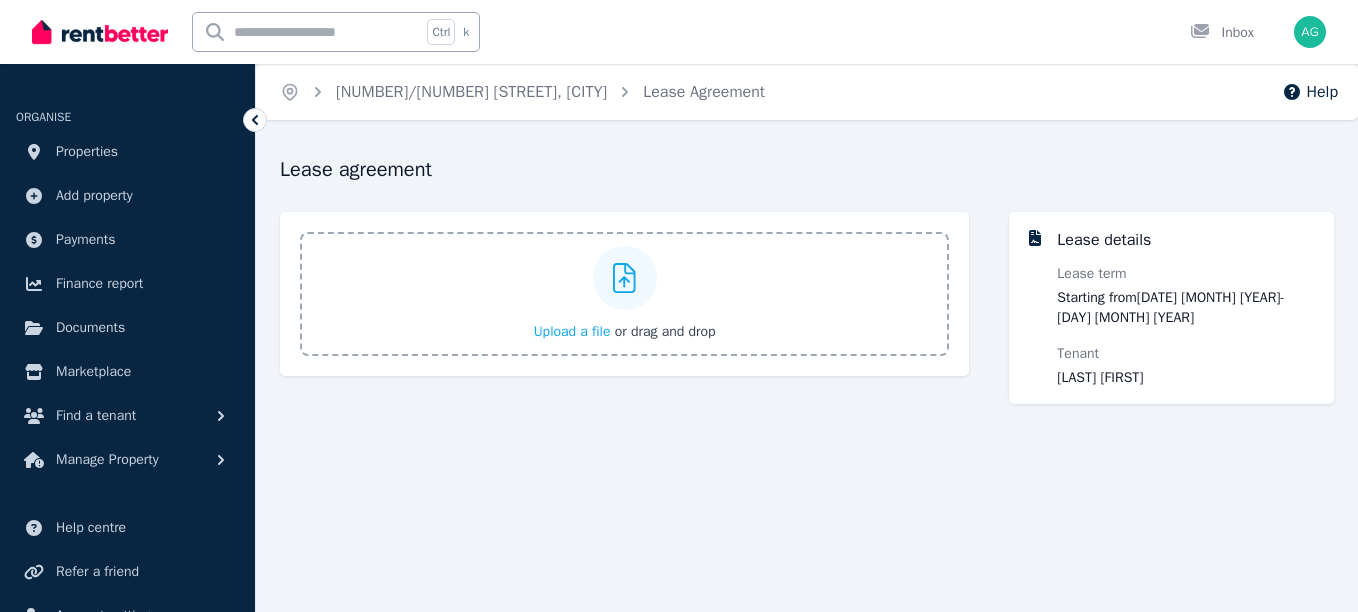 click at bounding box center (255, 120) 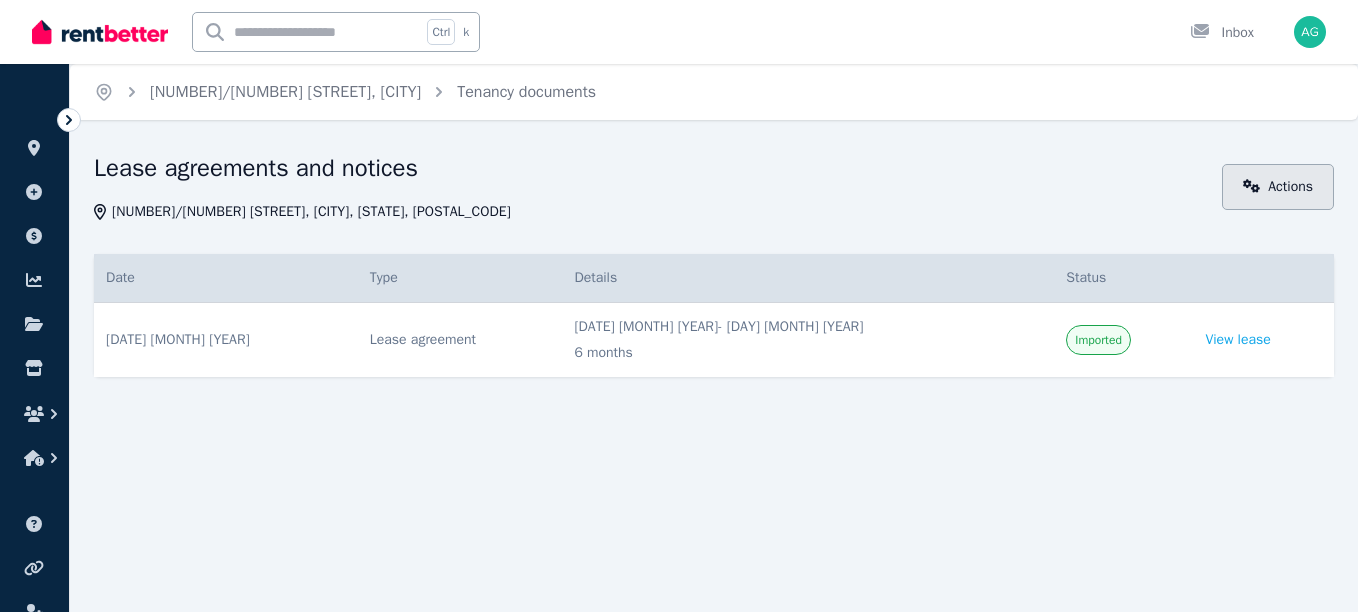 click on "Actions" at bounding box center [1278, 187] 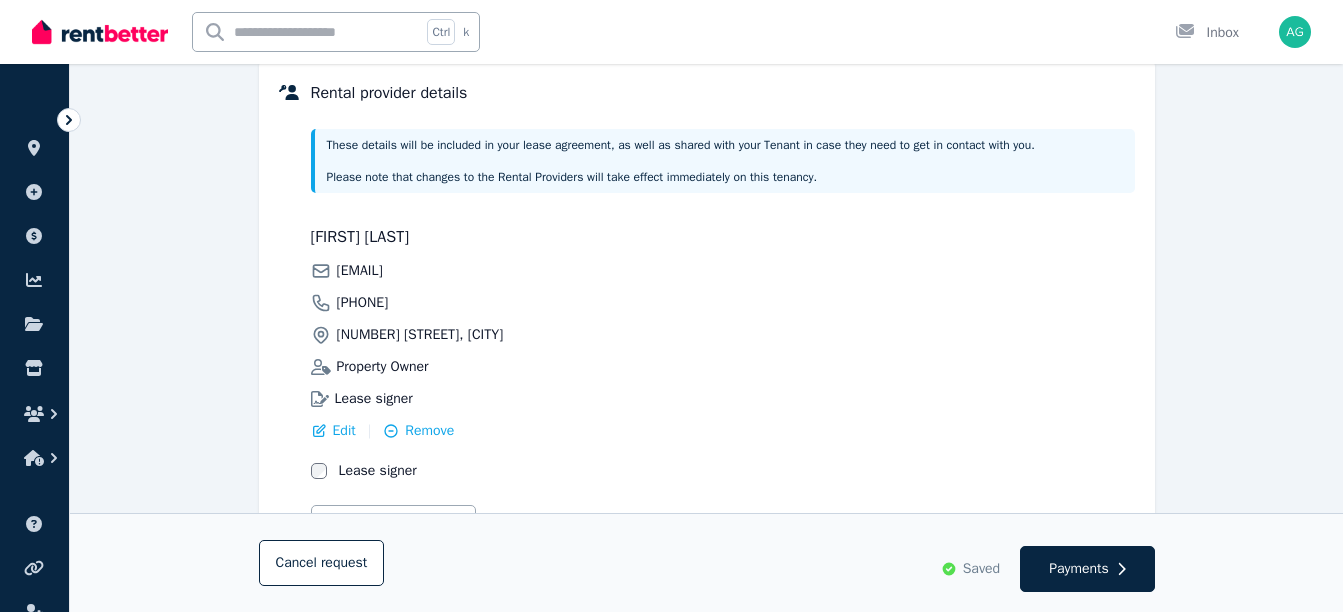 scroll, scrollTop: 567, scrollLeft: 0, axis: vertical 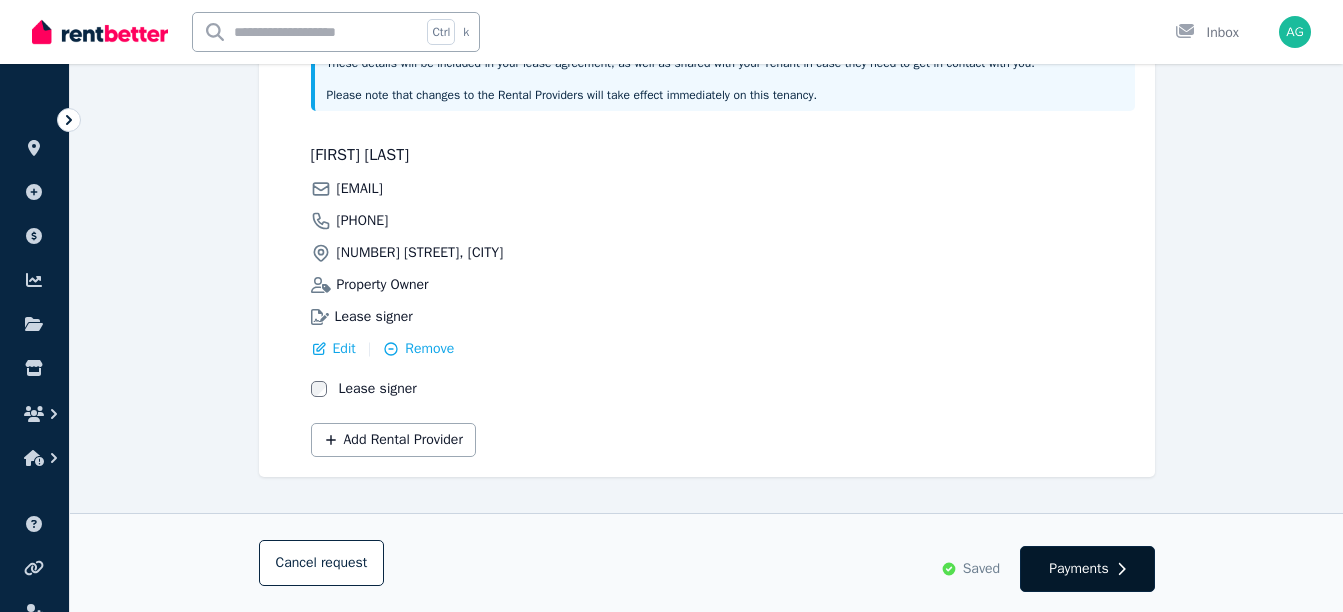 click on "Payments" at bounding box center (1079, 569) 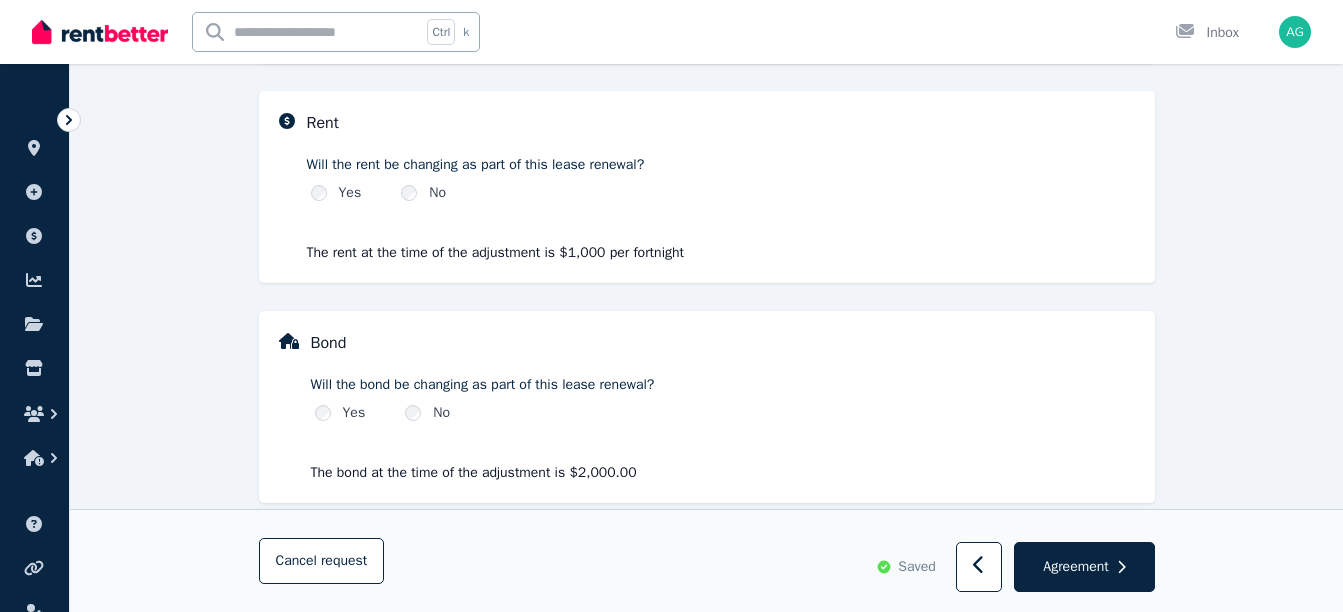 scroll, scrollTop: 716, scrollLeft: 0, axis: vertical 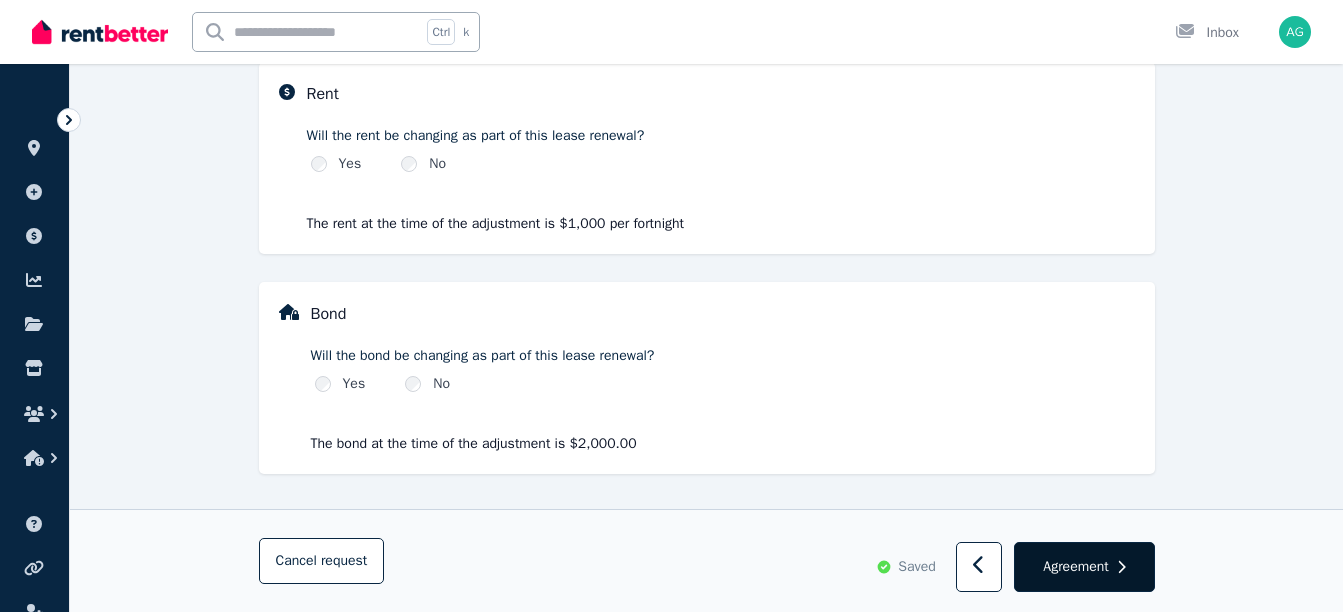 click on "Agreement" at bounding box center [1075, 567] 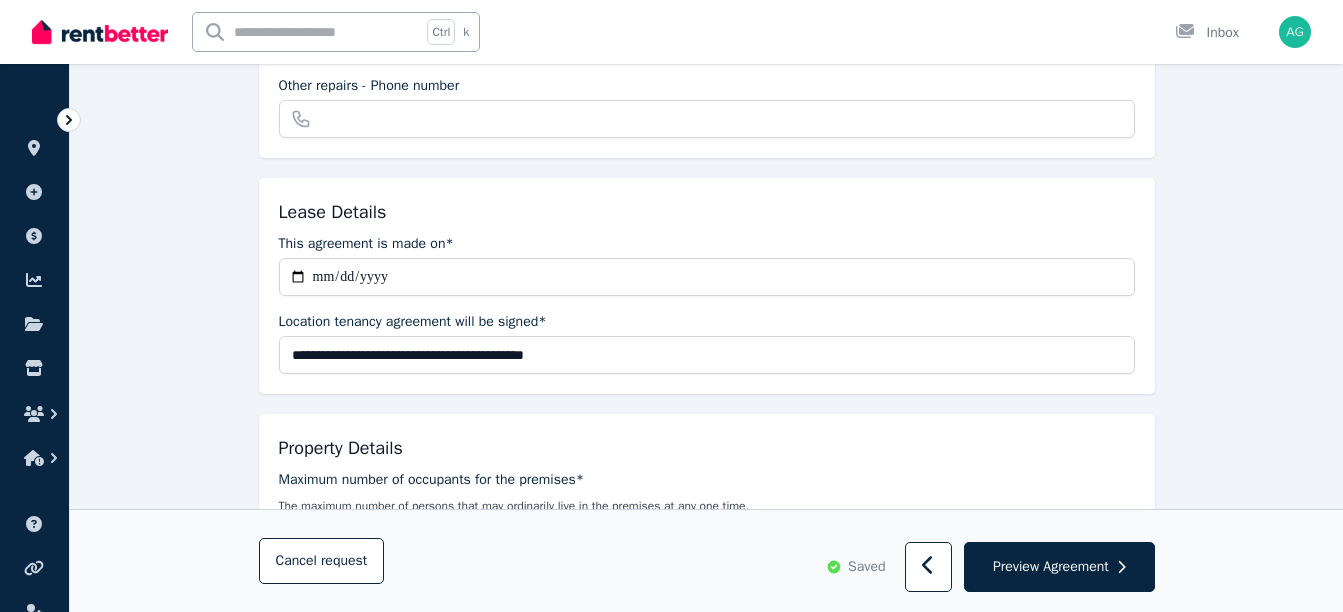 scroll, scrollTop: 0, scrollLeft: 0, axis: both 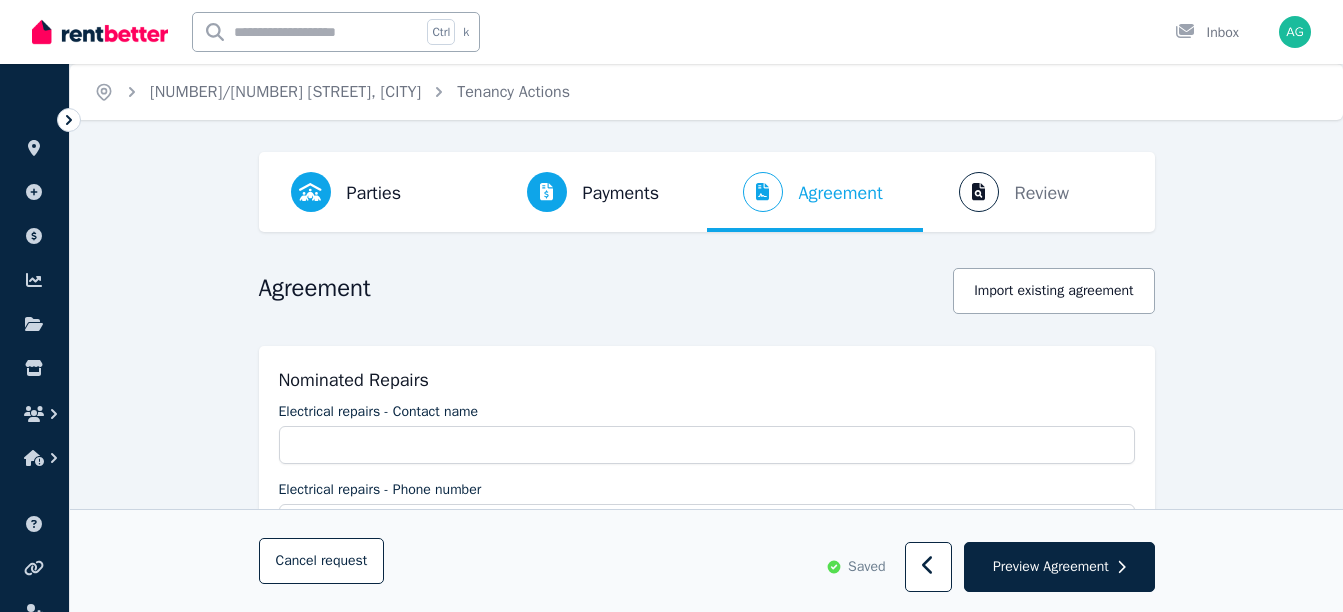 click on "Preview Agreement" at bounding box center [1051, 567] 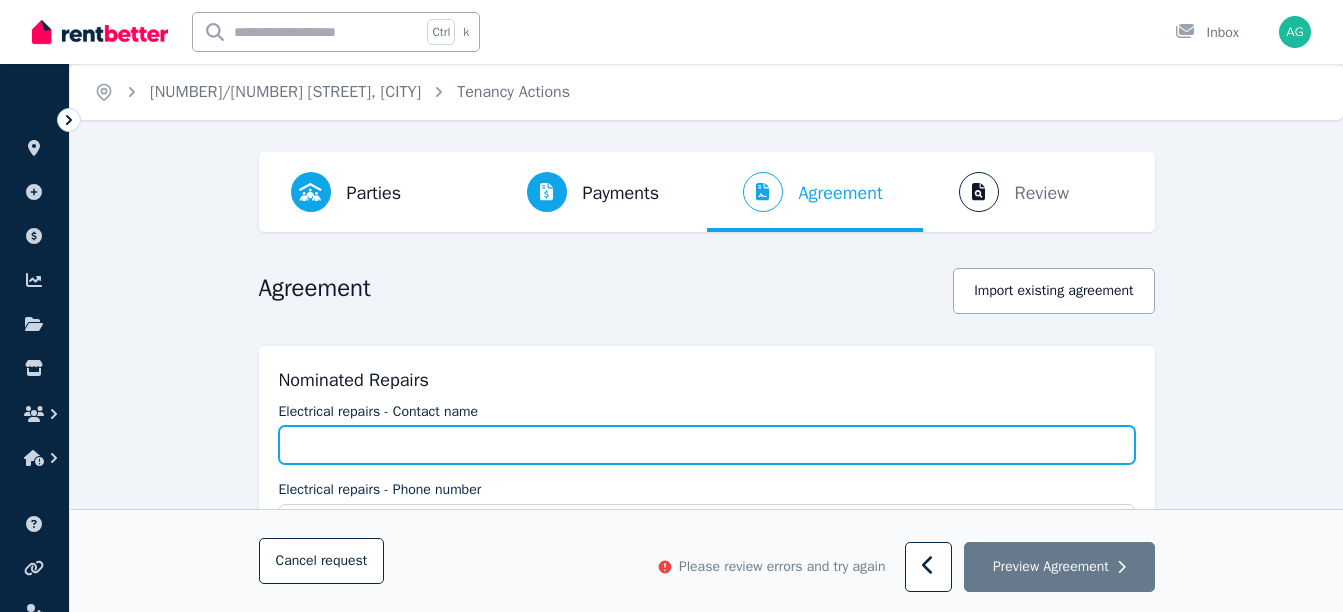 click on "Electrical repairs - Contact name" at bounding box center (707, 445) 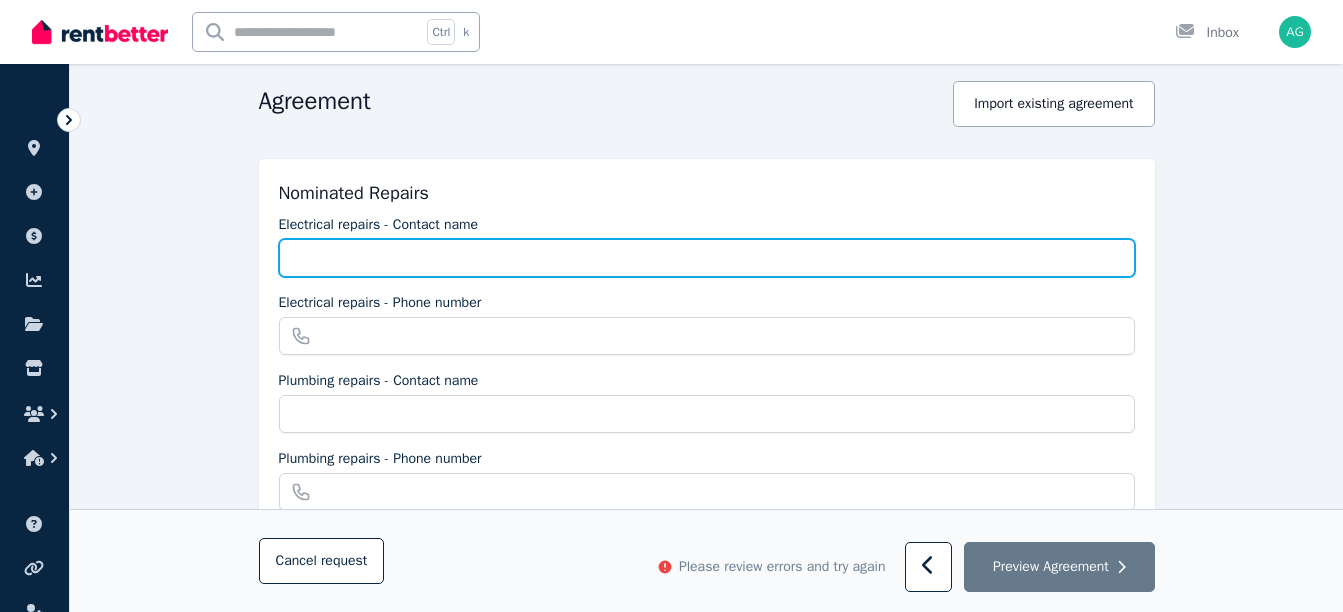 scroll, scrollTop: 188, scrollLeft: 0, axis: vertical 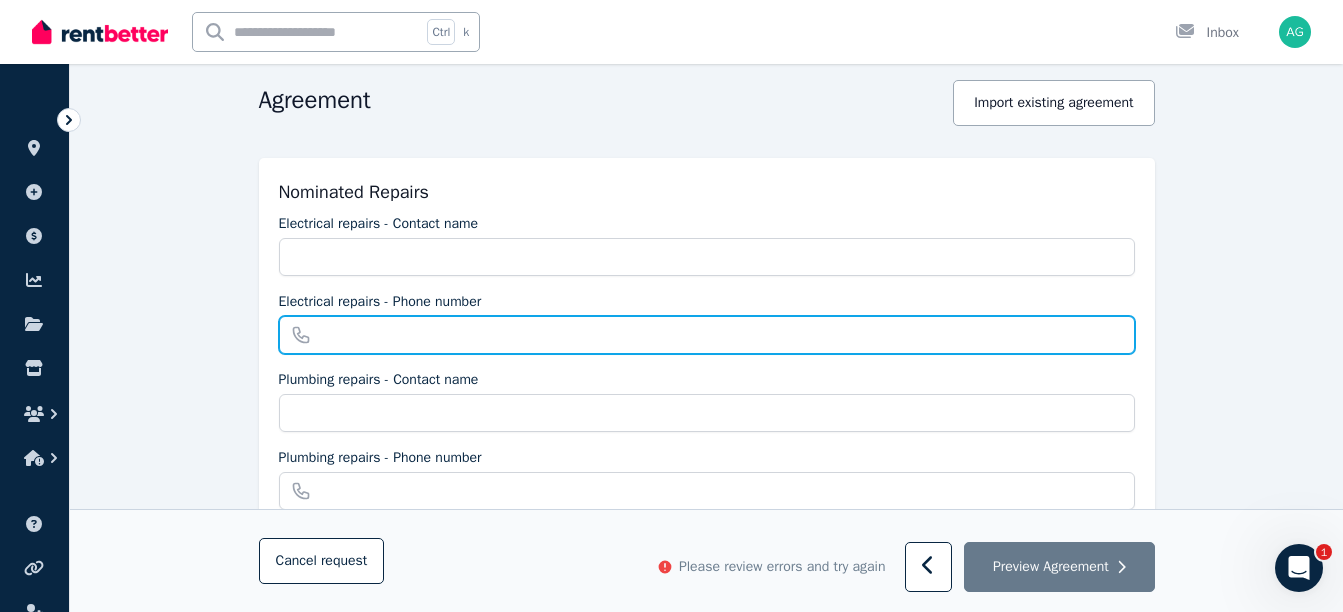 click on "Electrical repairs - Phone number" at bounding box center [707, 335] 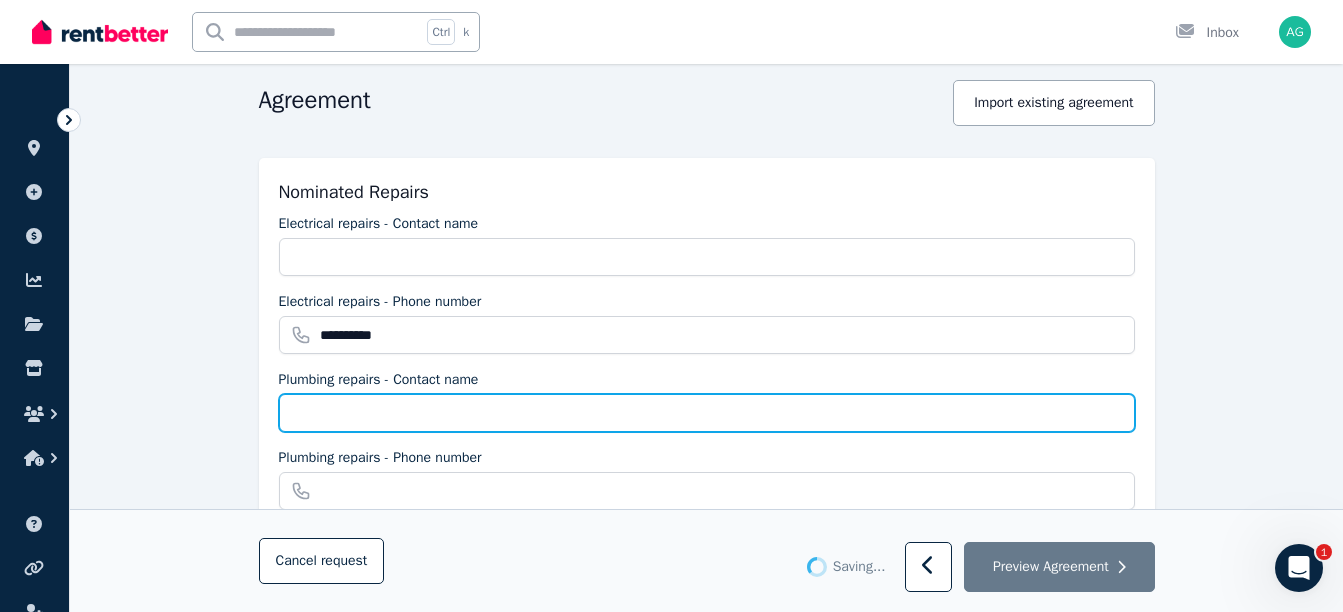 click on "Plumbing repairs - Contact name" at bounding box center (707, 413) 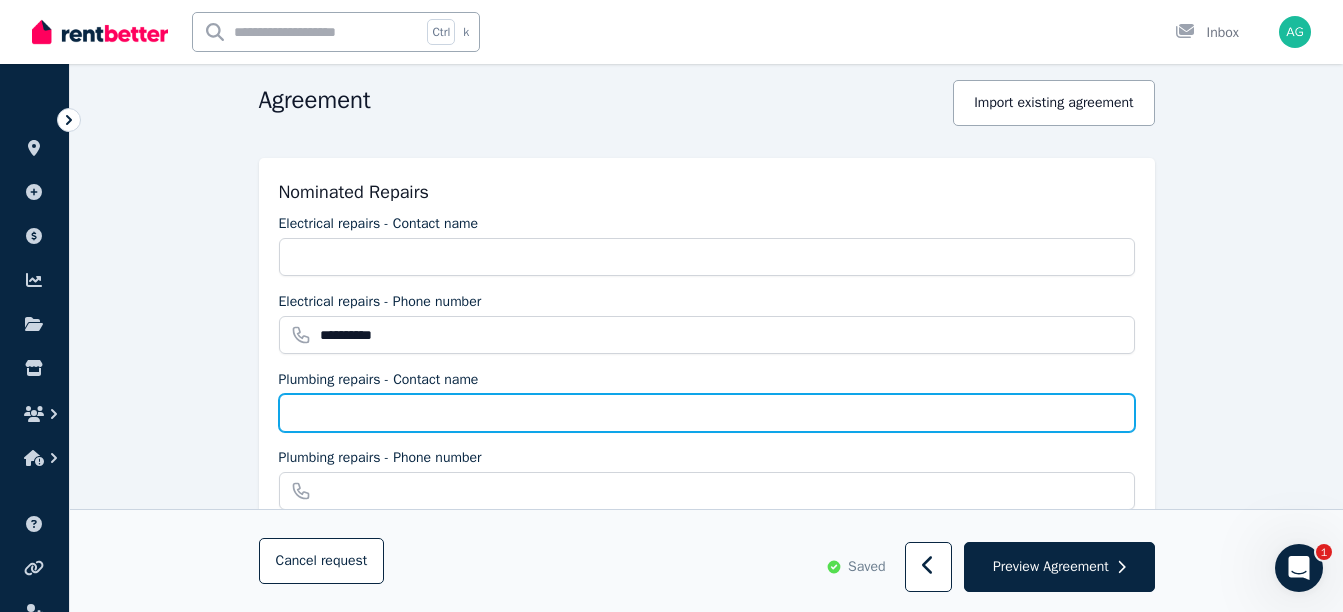 type on "**********" 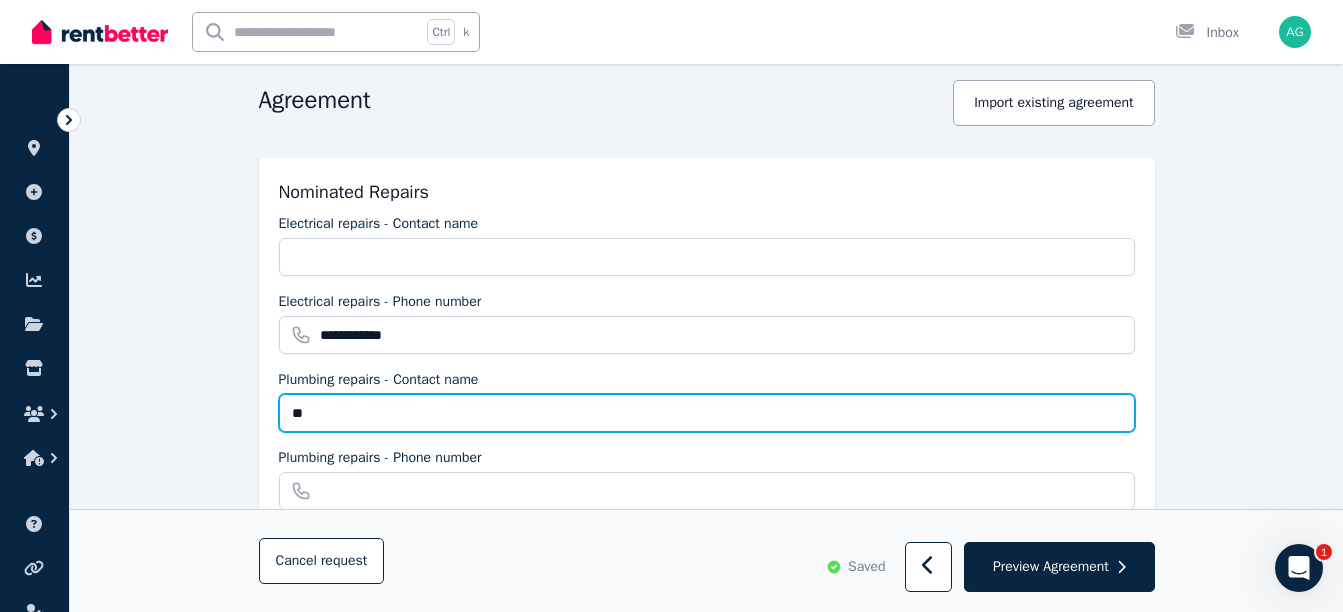 type on "*" 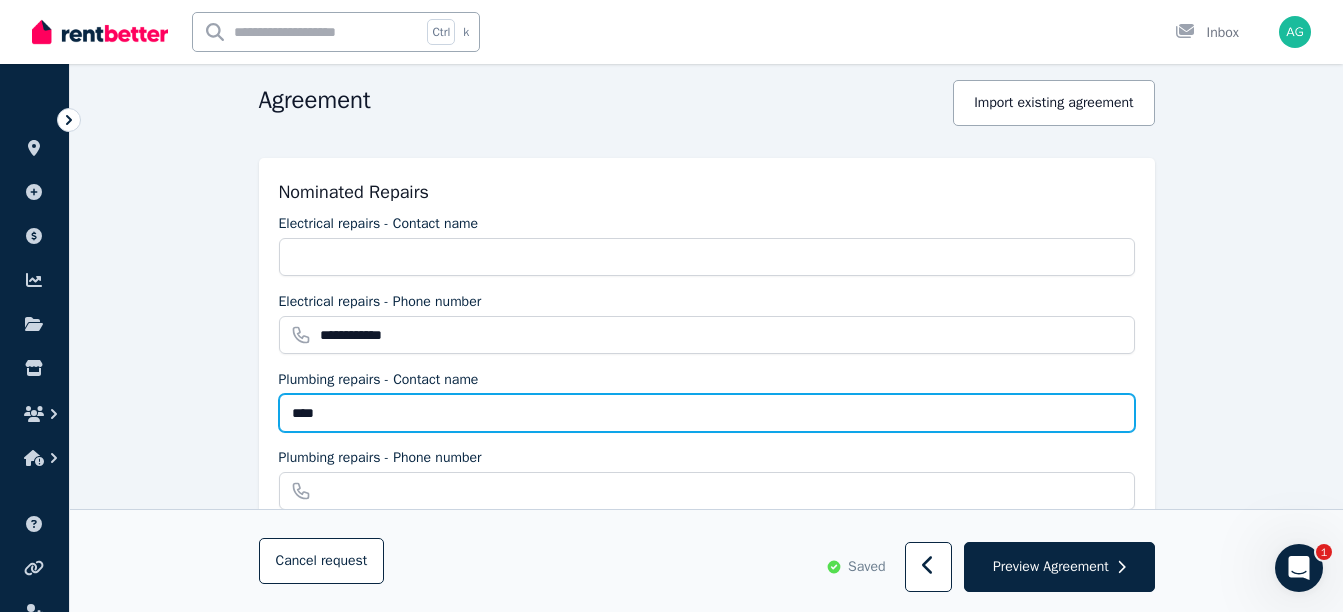 type on "****" 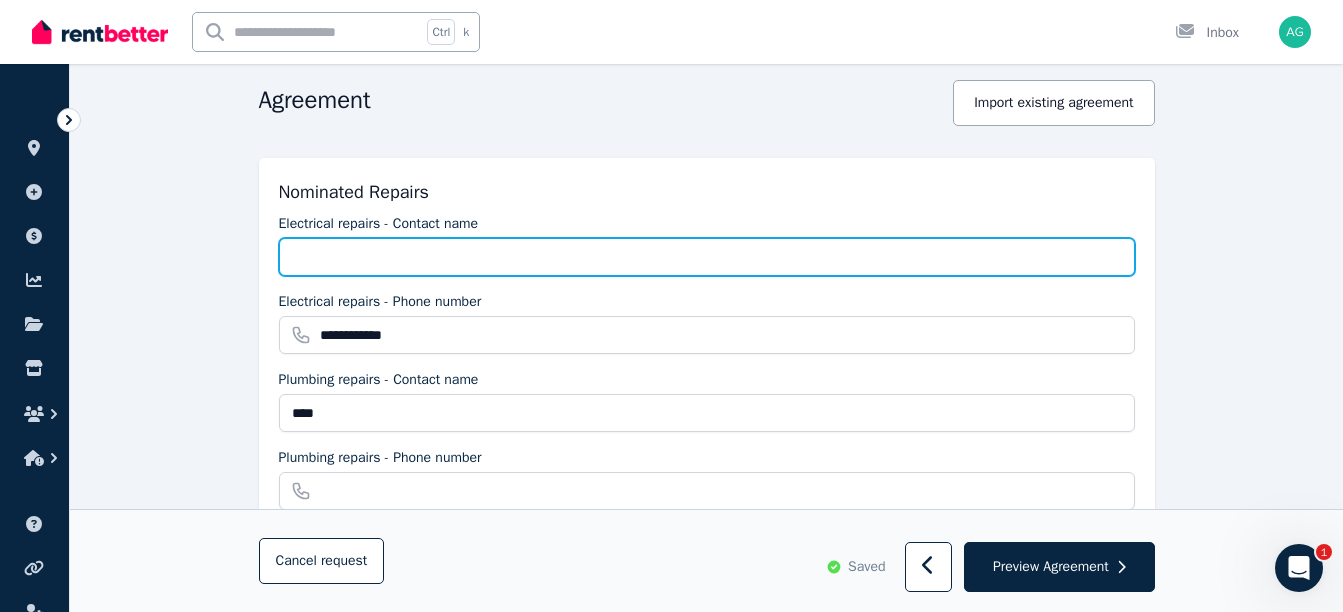 click on "Electrical repairs - Contact name" at bounding box center (707, 257) 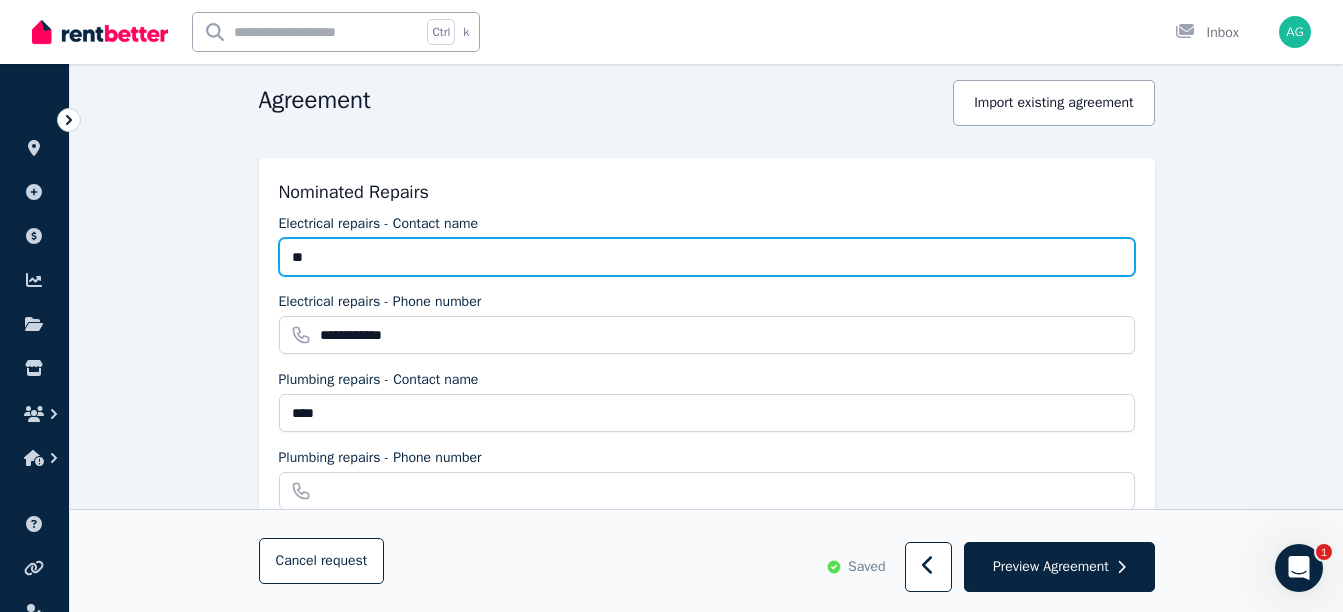 type on "*" 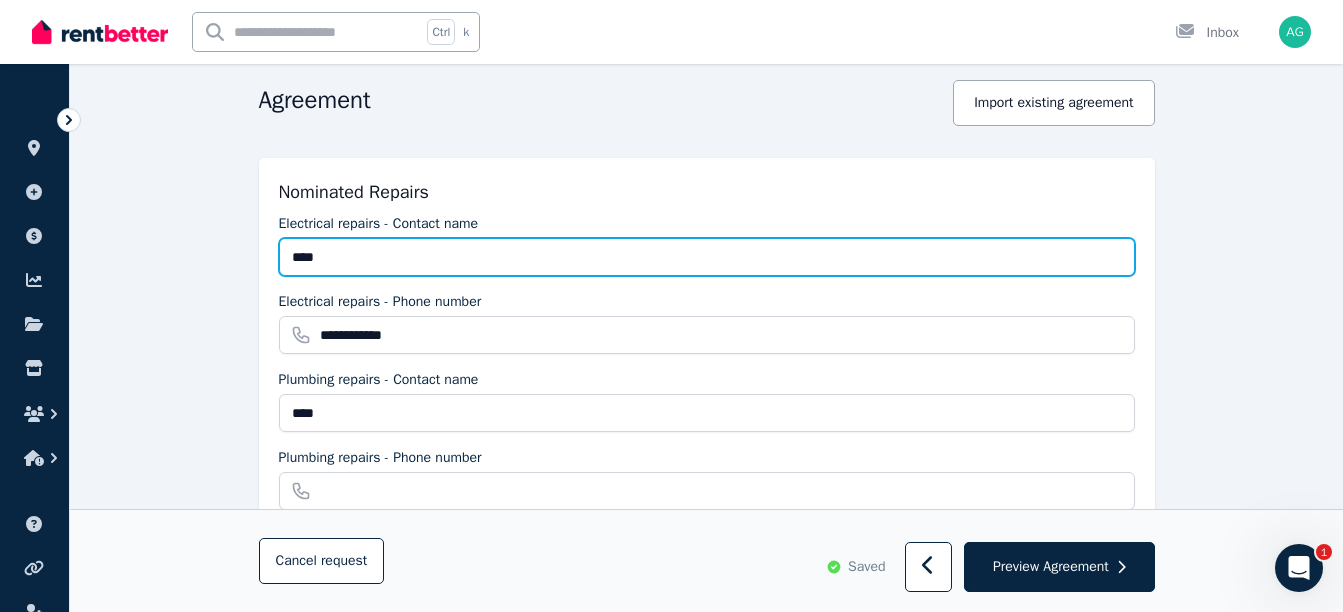 type on "****" 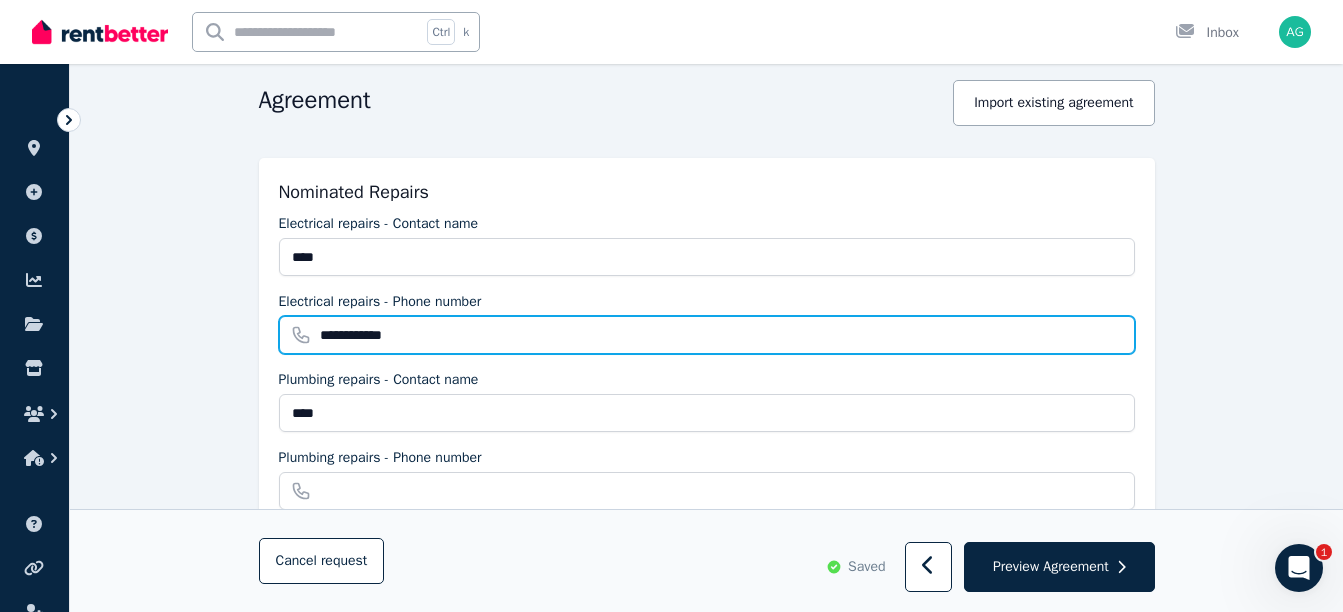click on "**********" at bounding box center [707, 335] 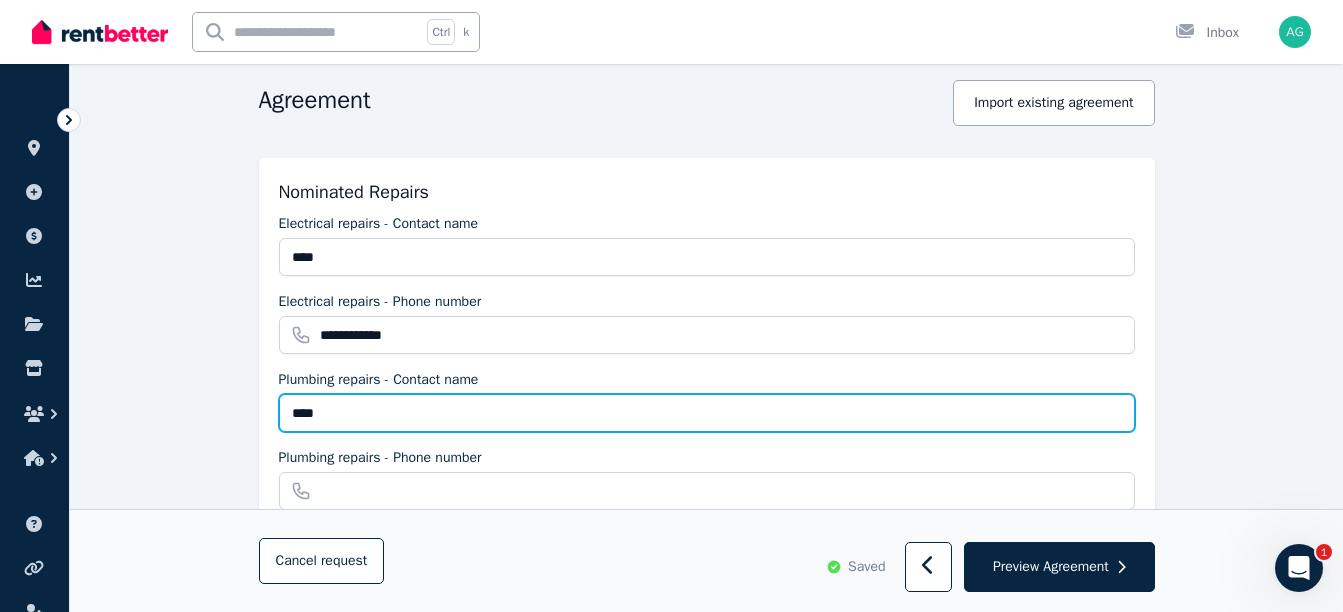 click on "****" at bounding box center (707, 413) 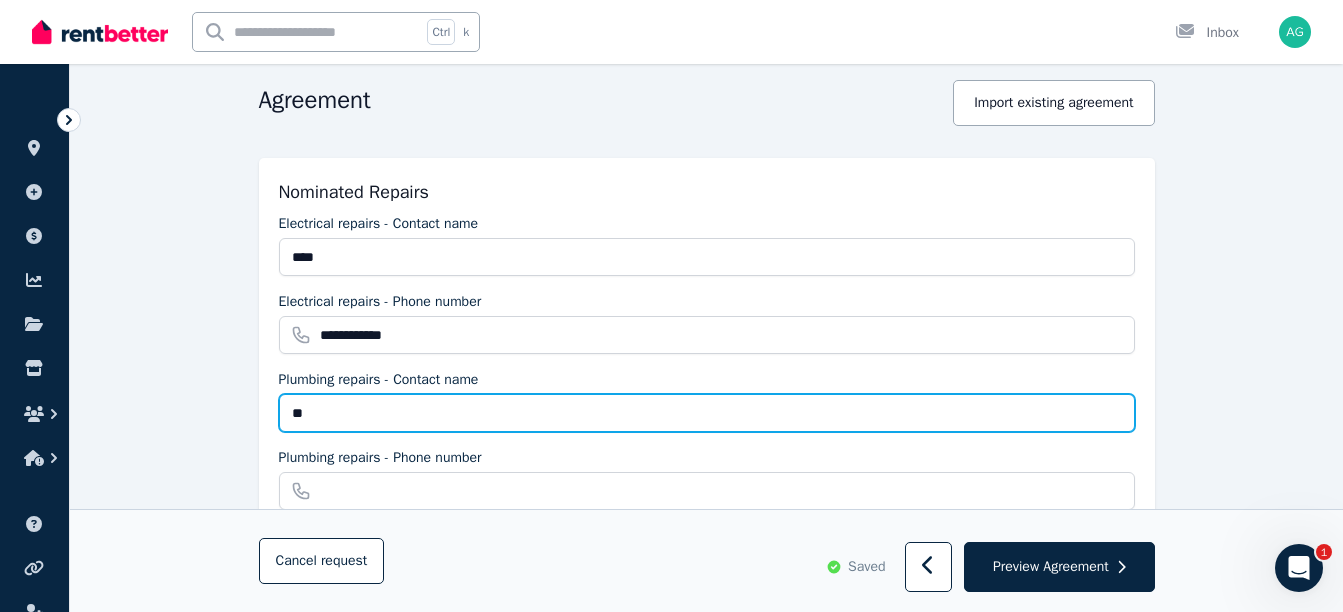 type on "*" 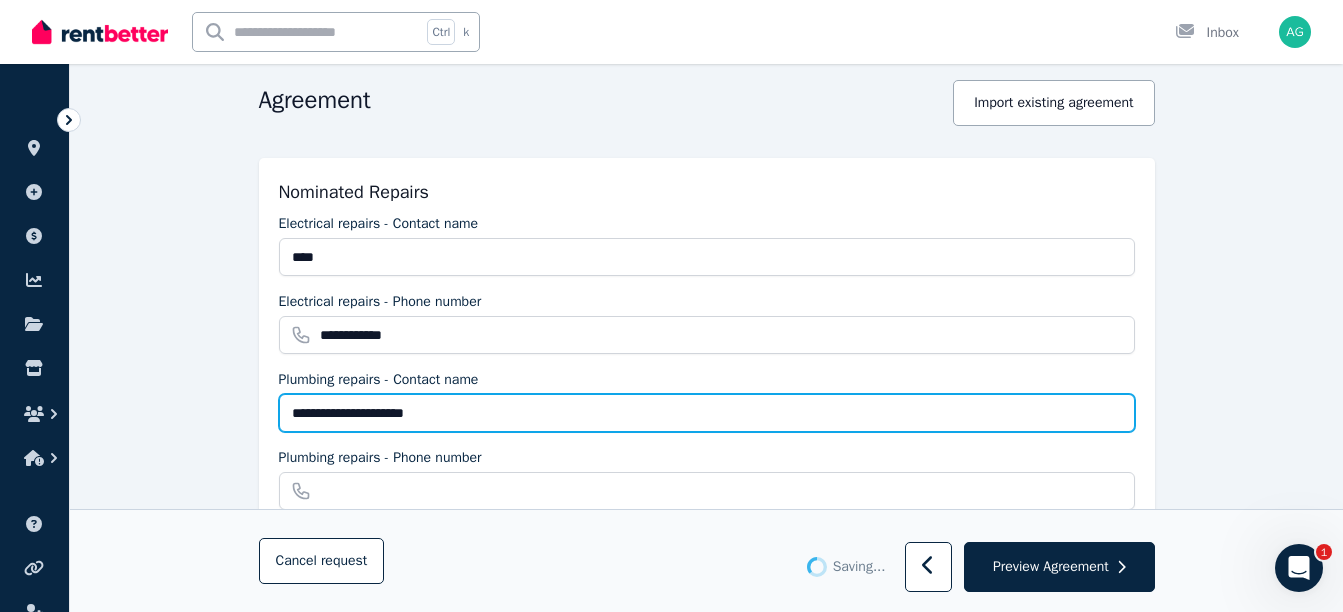 click on "**********" at bounding box center (707, 413) 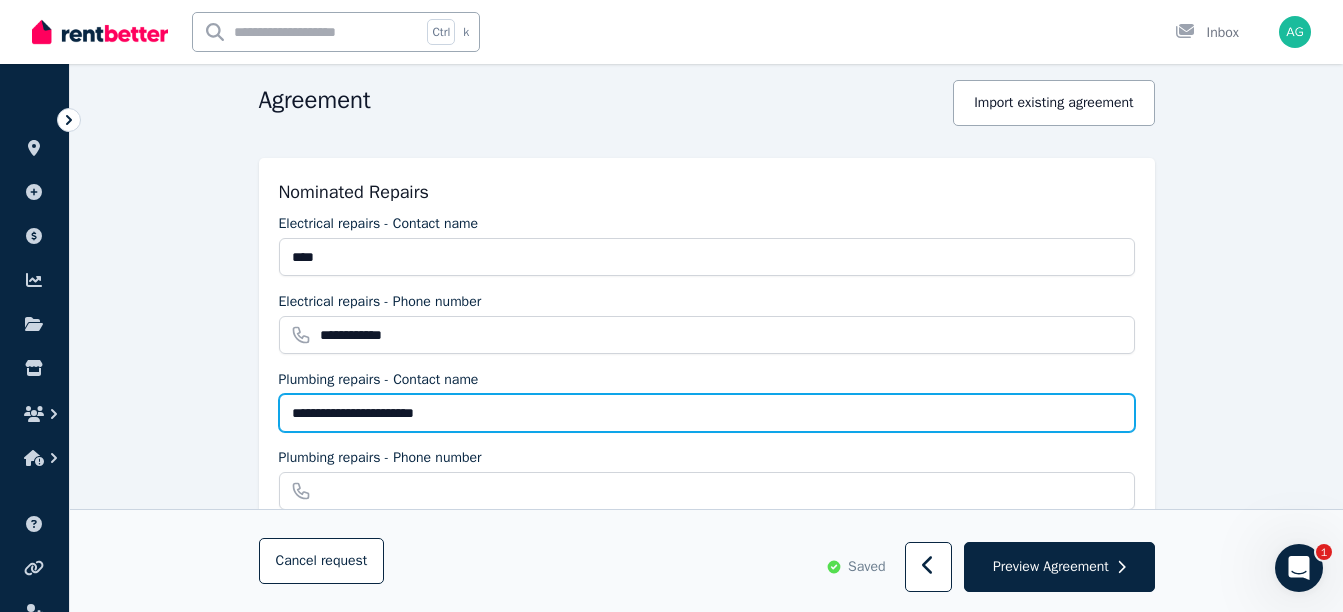 type on "**********" 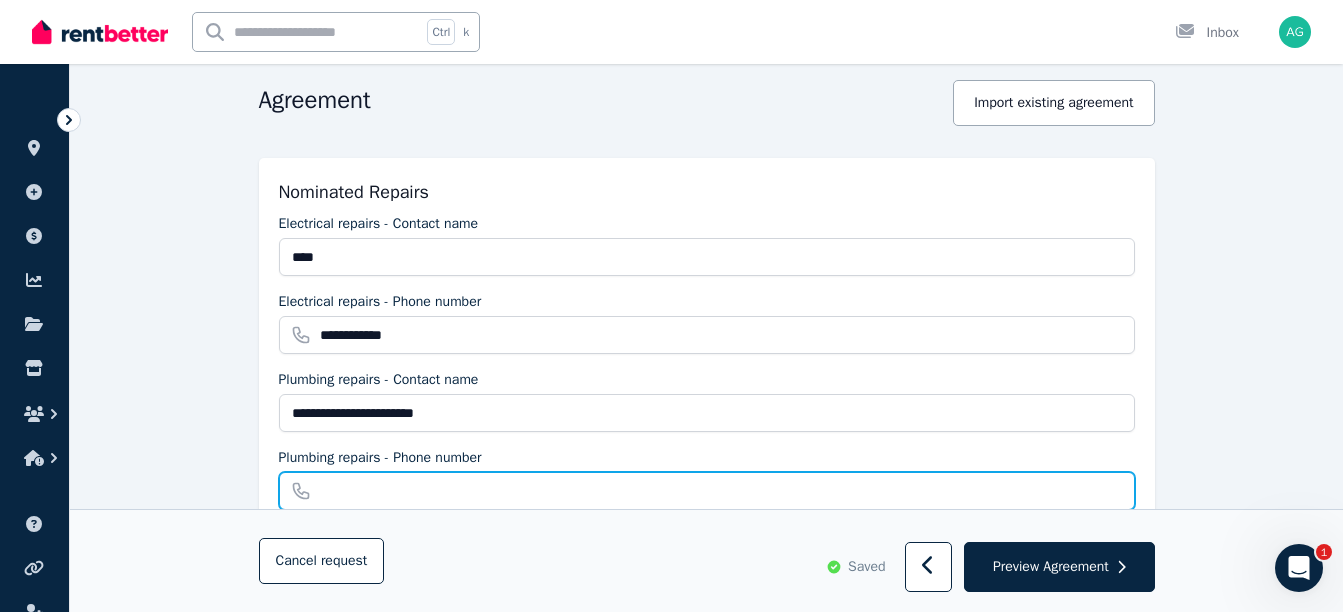 click on "Plumbing repairs - Phone number" at bounding box center [707, 491] 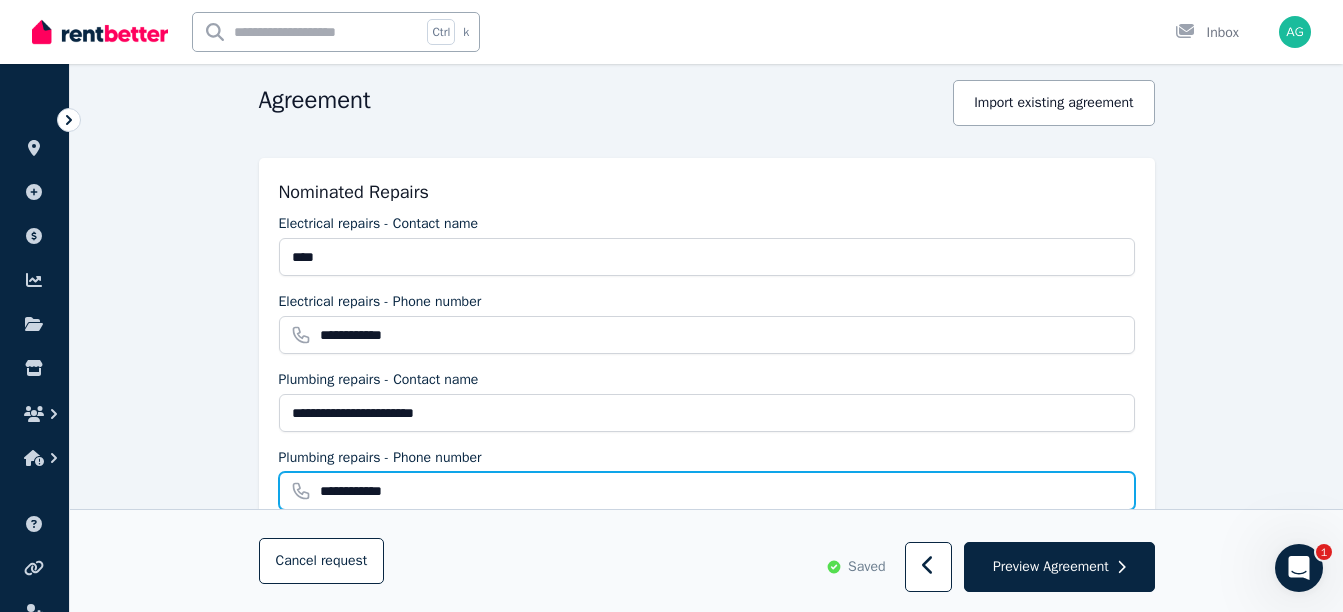 type on "**********" 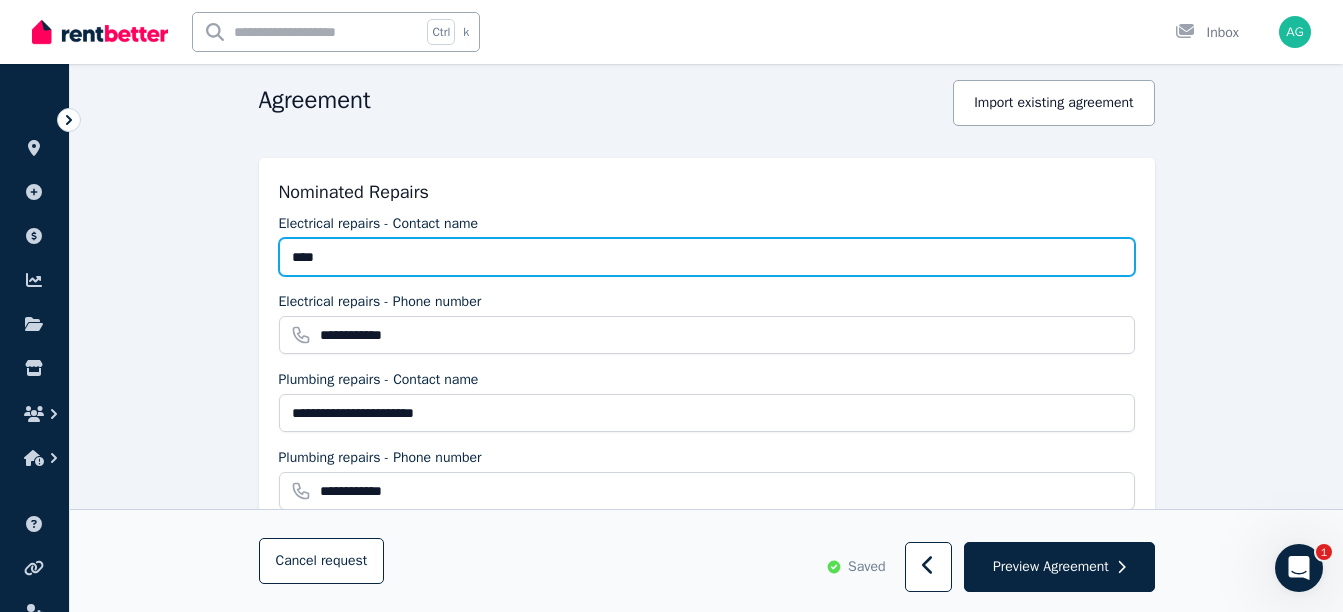 click on "****" at bounding box center (707, 257) 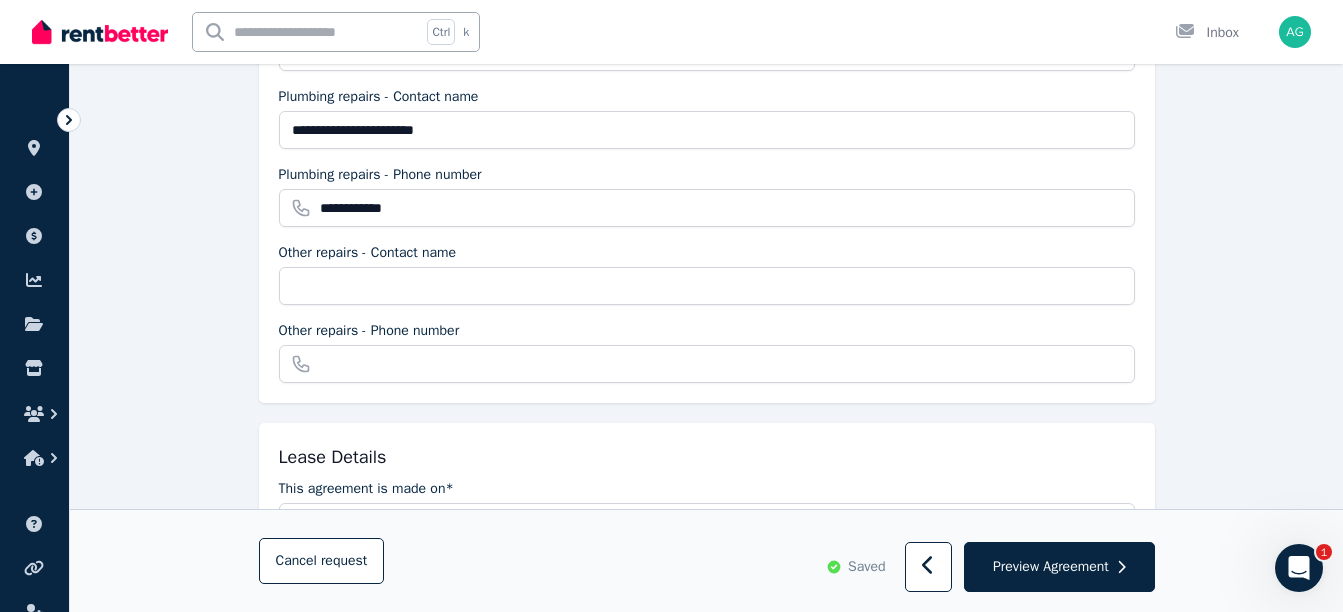 scroll, scrollTop: 472, scrollLeft: 0, axis: vertical 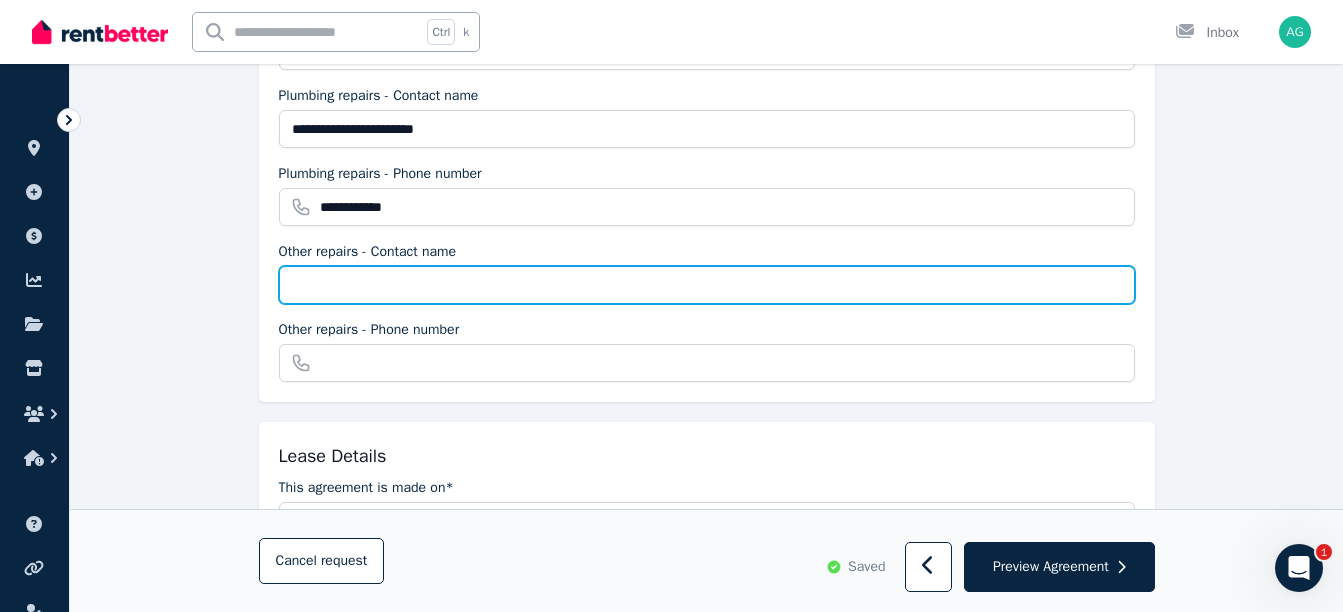 click on "Other repairs - Contact name" at bounding box center [707, 285] 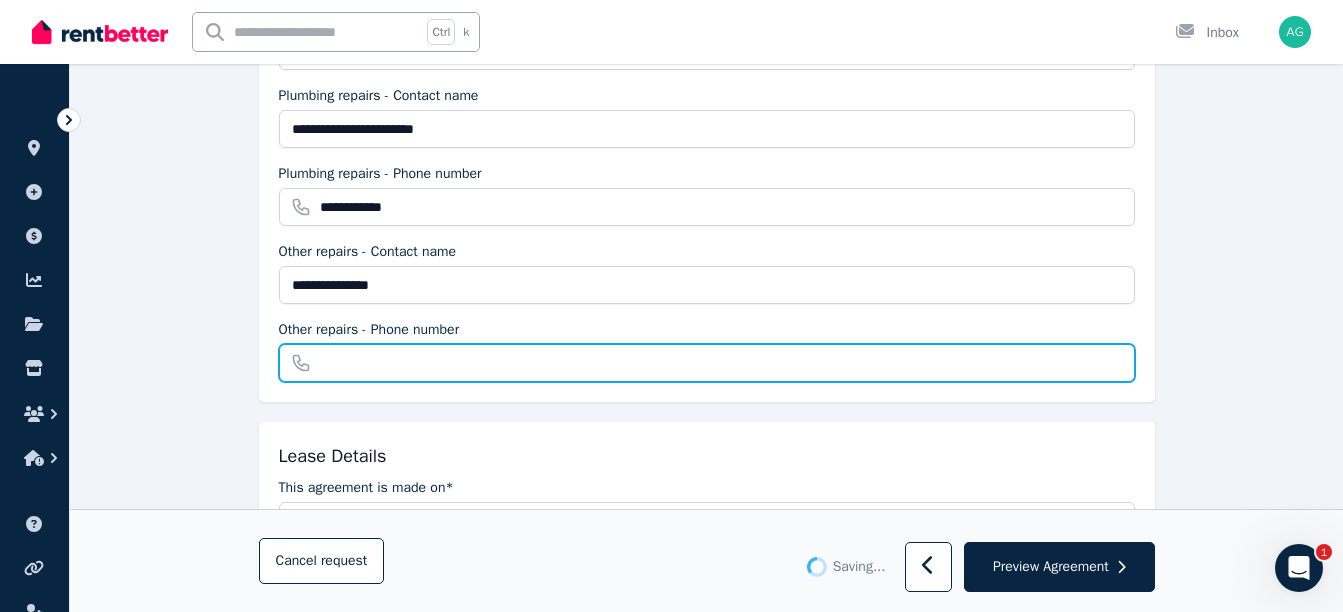 click on "Other repairs - Phone number" at bounding box center [707, 363] 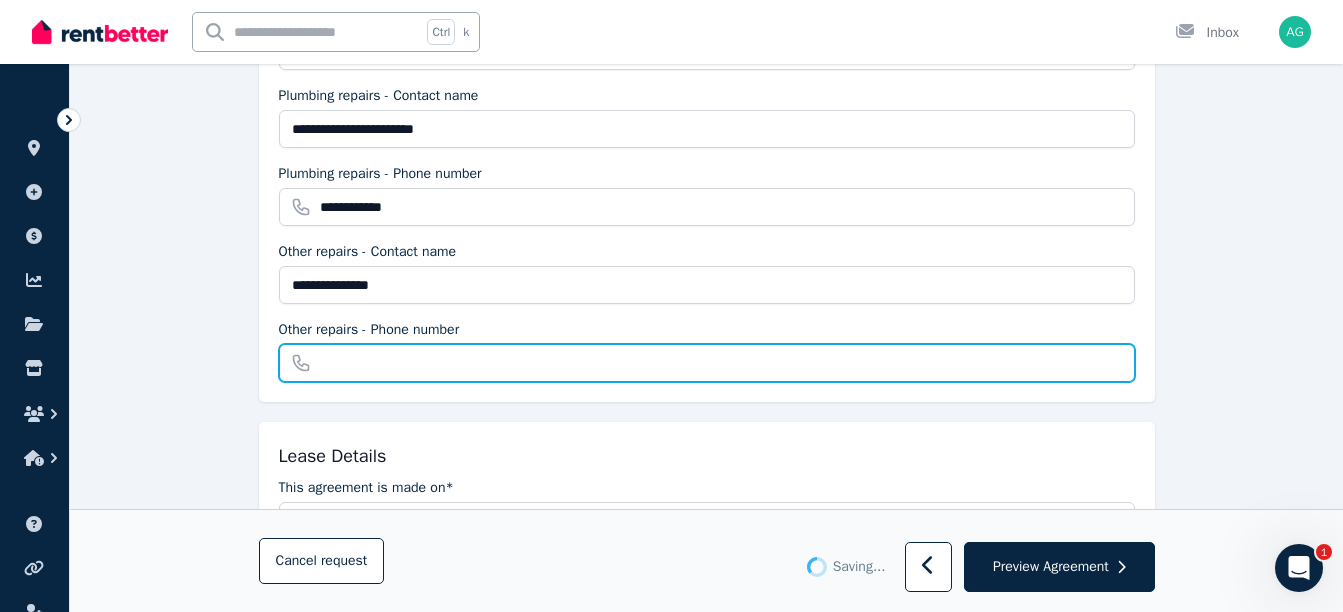 type on "**********" 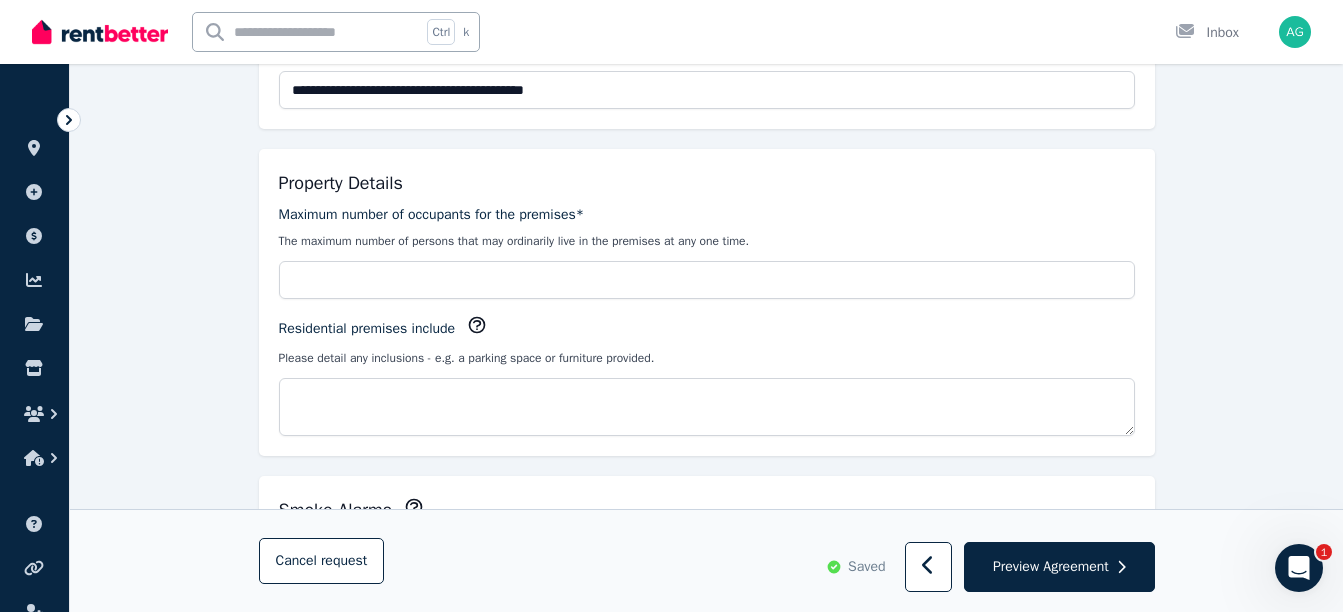scroll, scrollTop: 982, scrollLeft: 0, axis: vertical 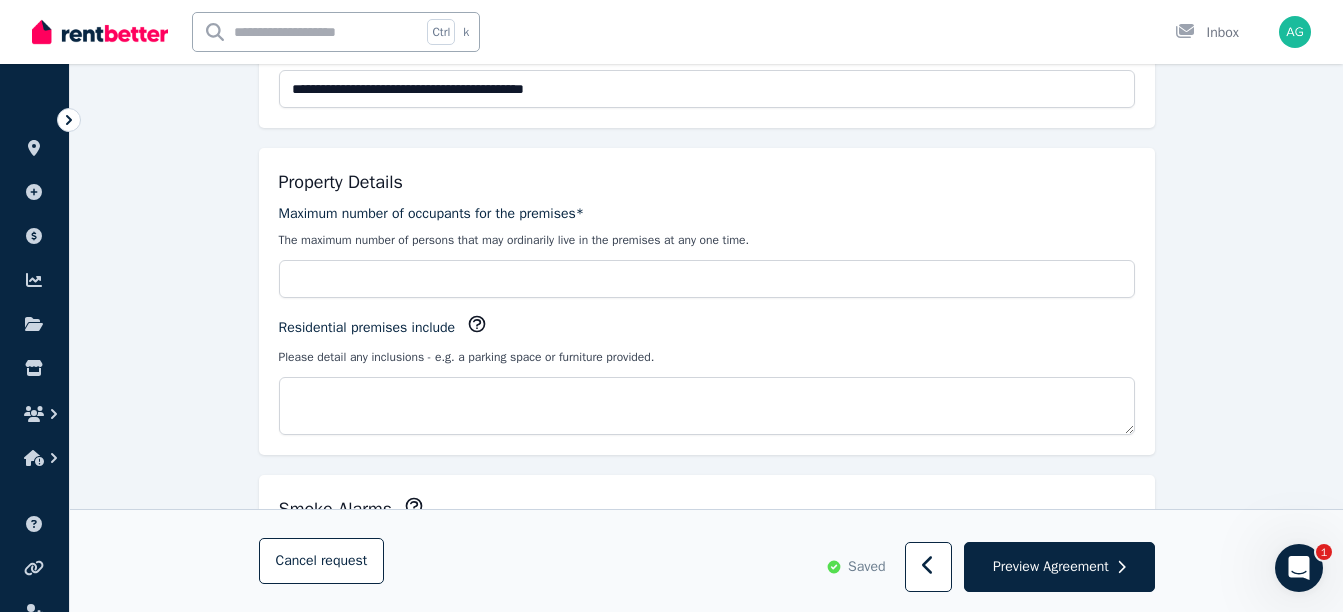 type on "**********" 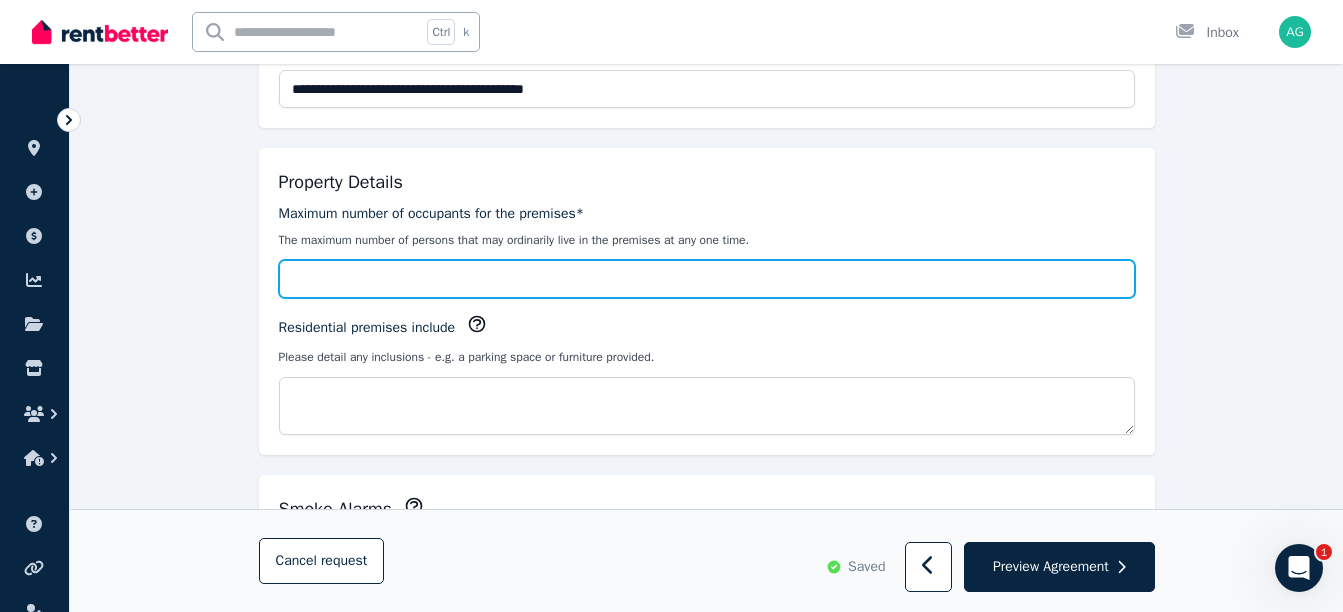 click on "Maximum number of occupants for the premises*" at bounding box center (707, 279) 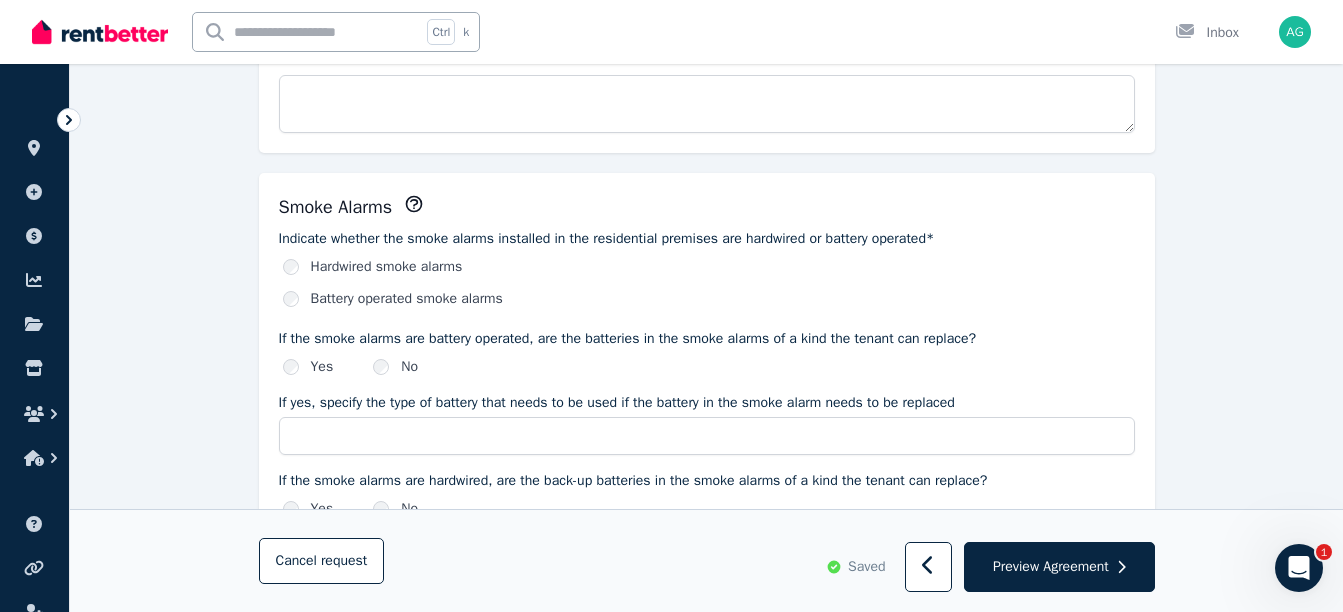 scroll, scrollTop: 1286, scrollLeft: 0, axis: vertical 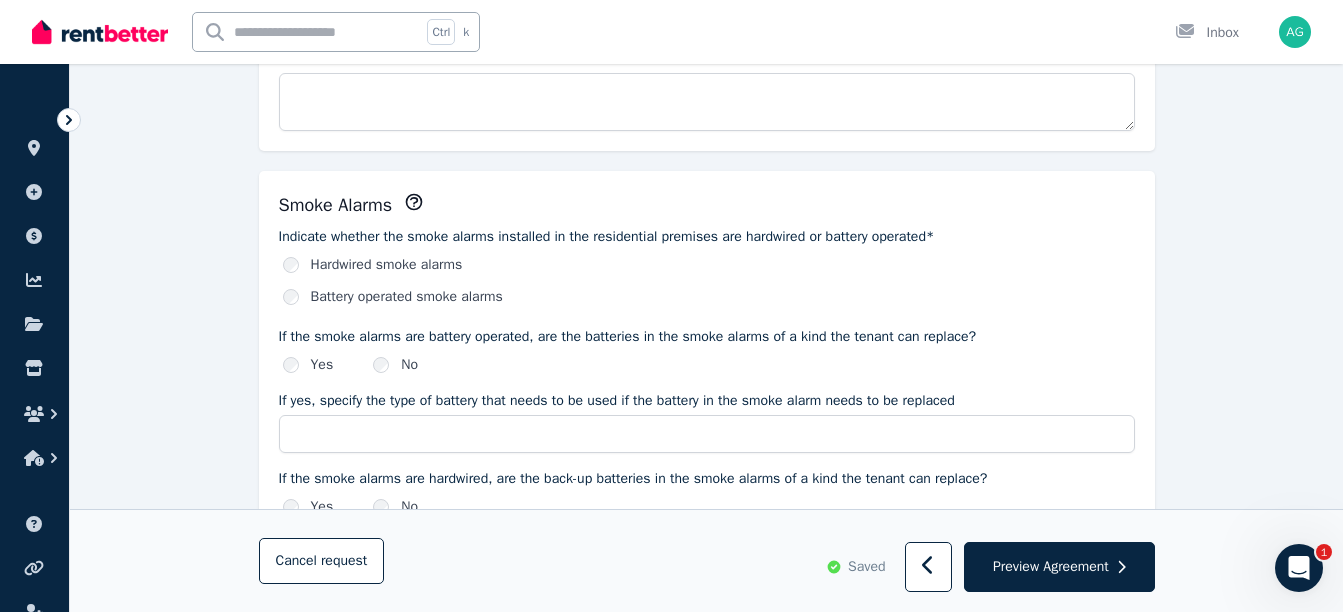 type on "*" 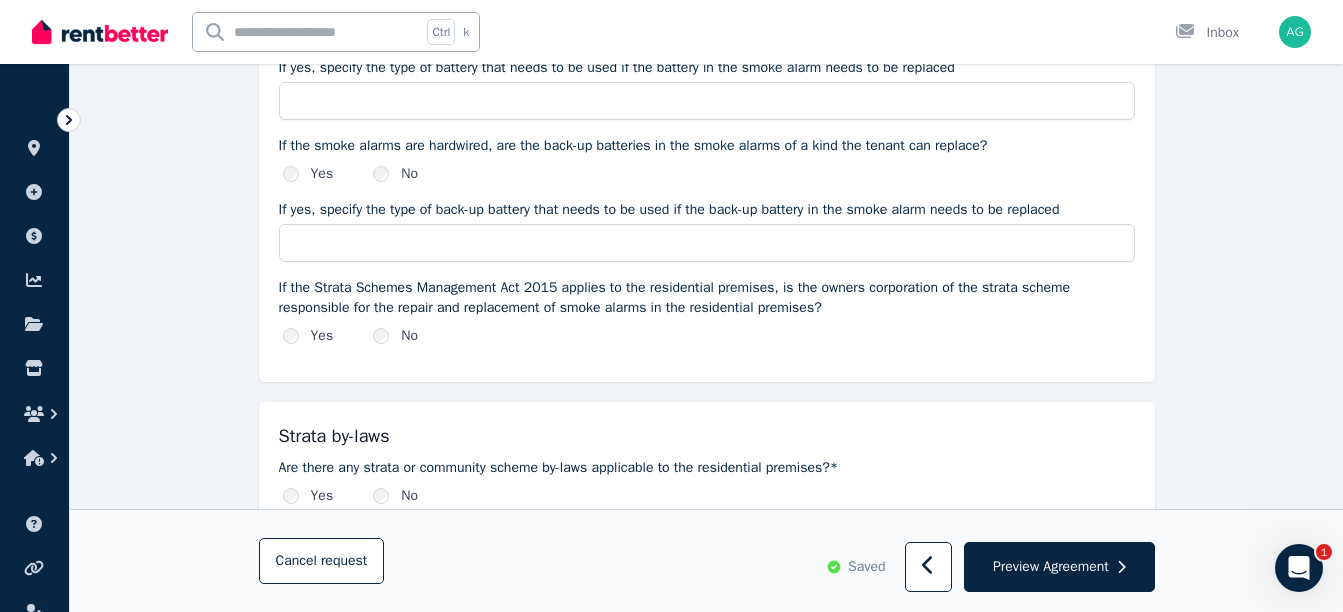scroll, scrollTop: 1620, scrollLeft: 0, axis: vertical 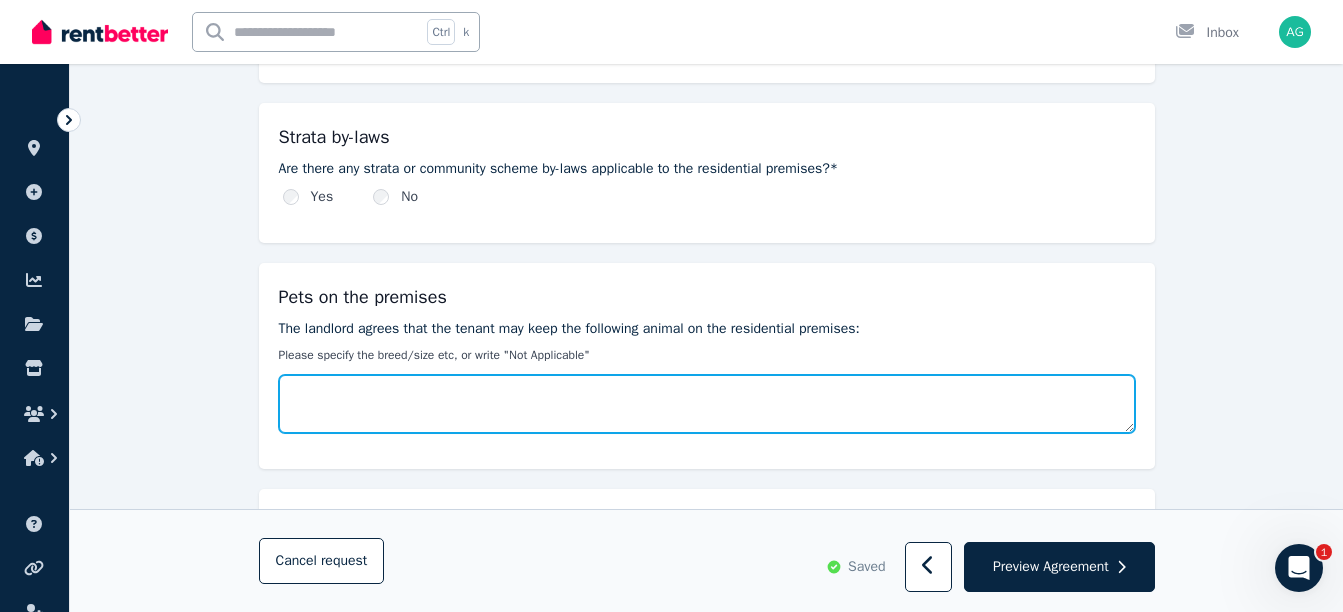 click on "The landlord agrees that the tenant may keep the following animal on the residential premises:" at bounding box center [707, 404] 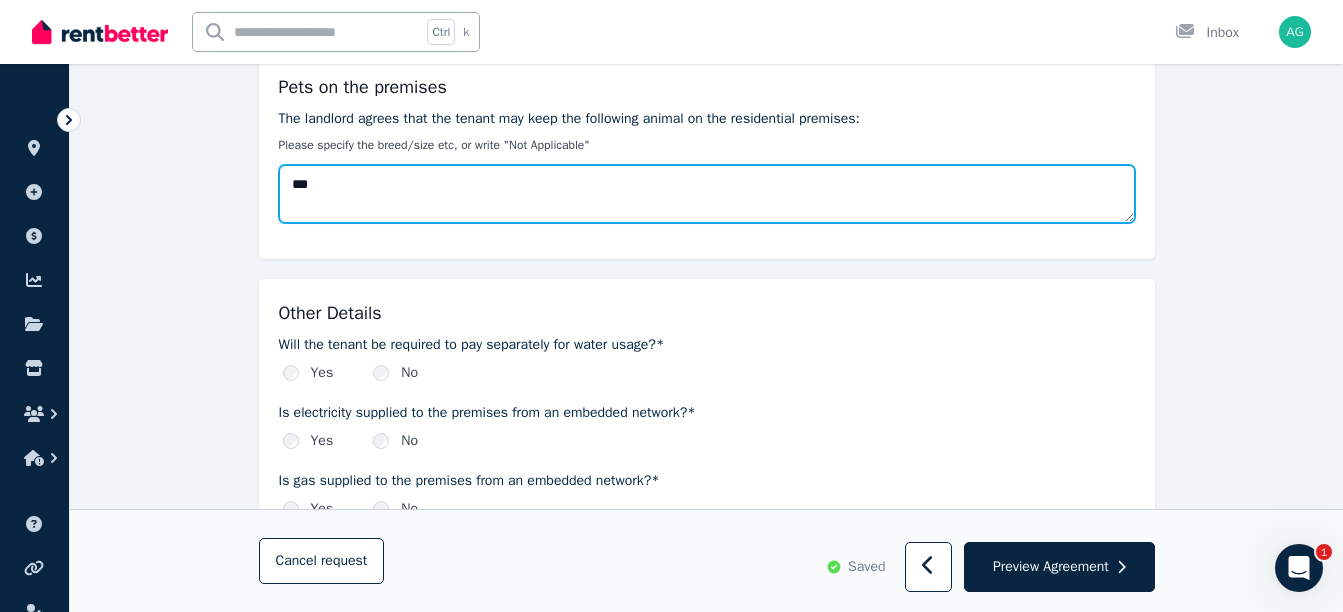 scroll, scrollTop: 2129, scrollLeft: 0, axis: vertical 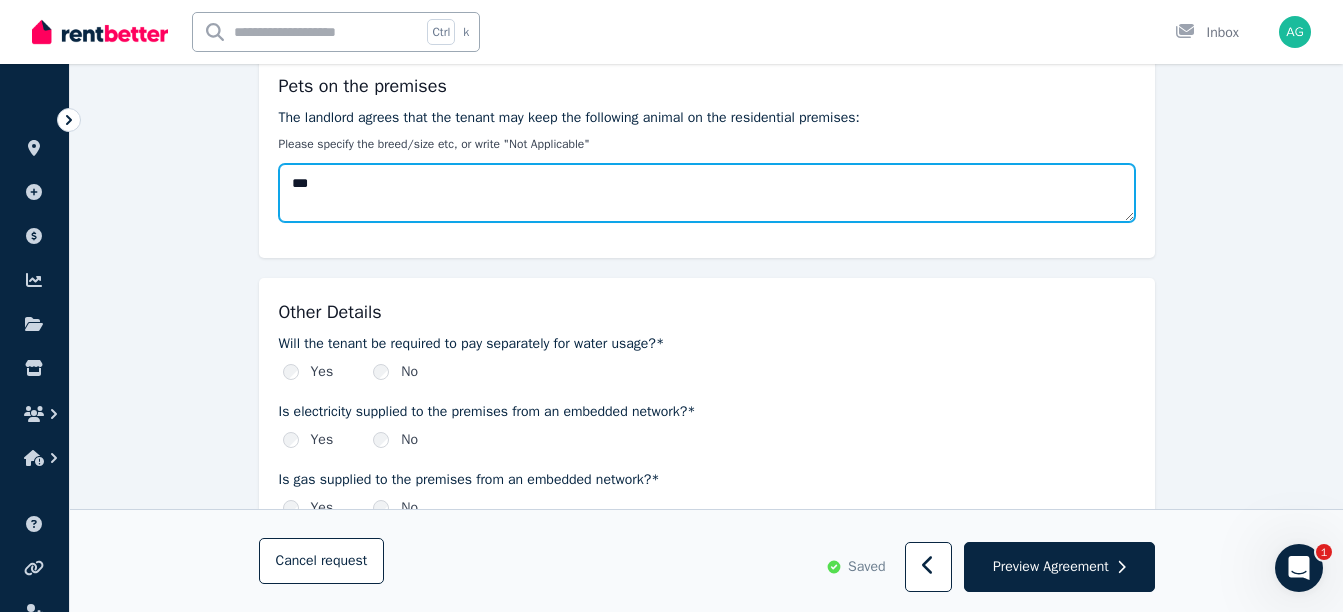 type on "***" 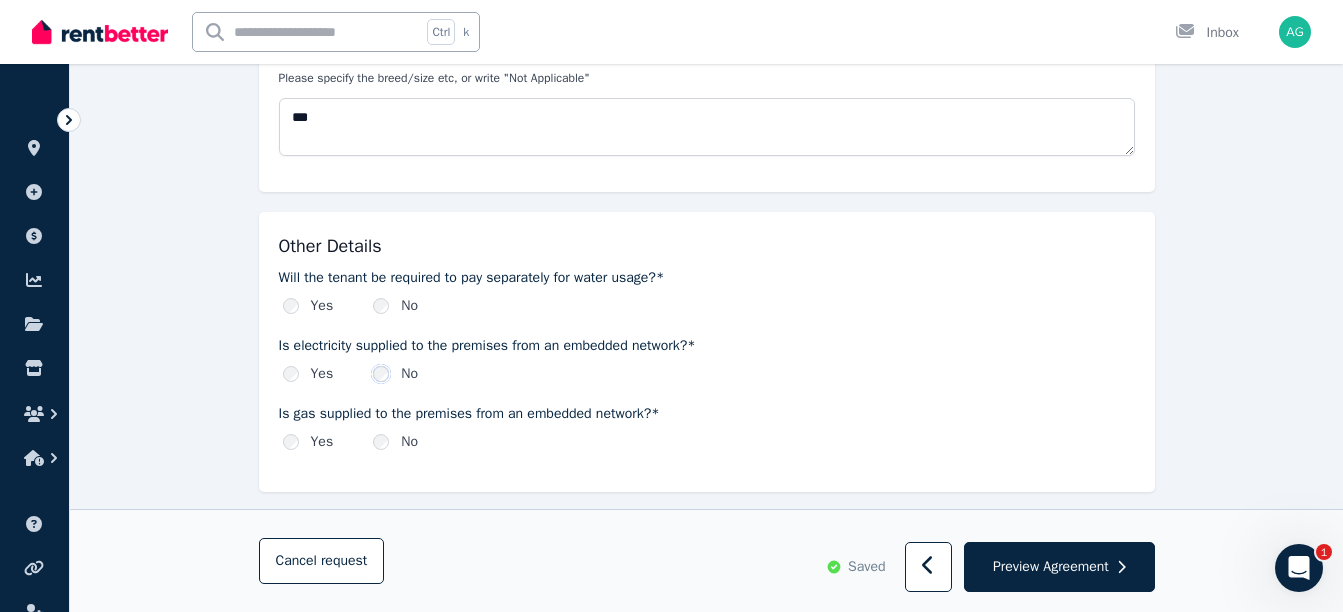 scroll, scrollTop: 2196, scrollLeft: 0, axis: vertical 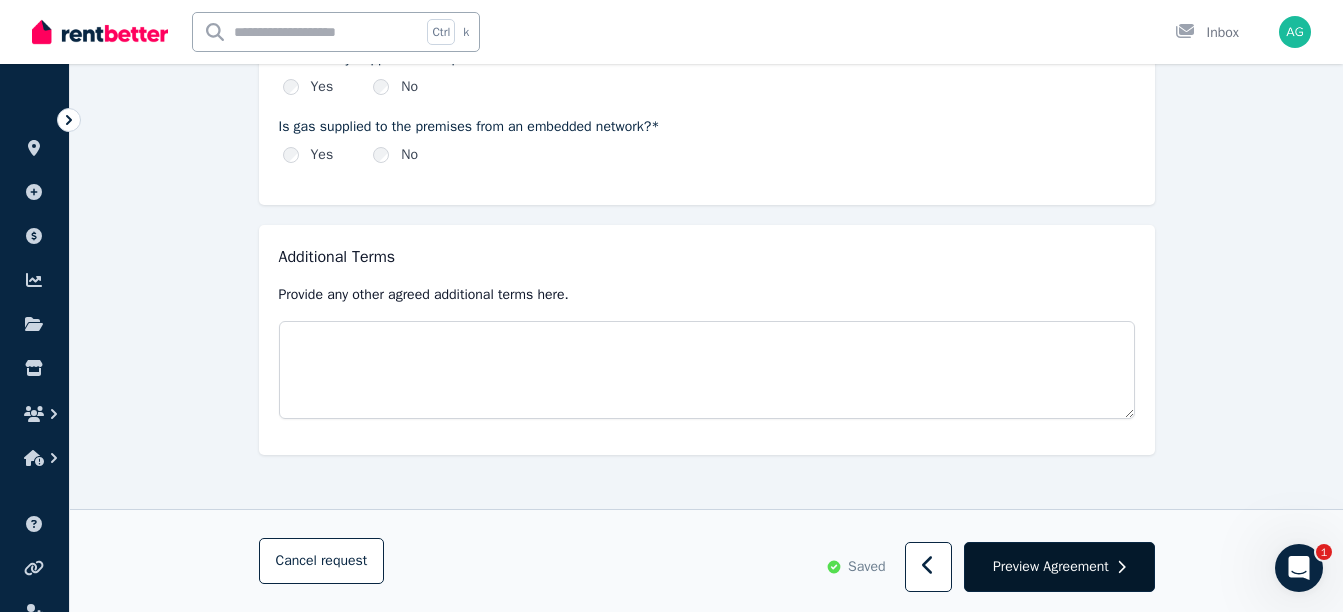 click on "Preview Agreement" at bounding box center [1051, 567] 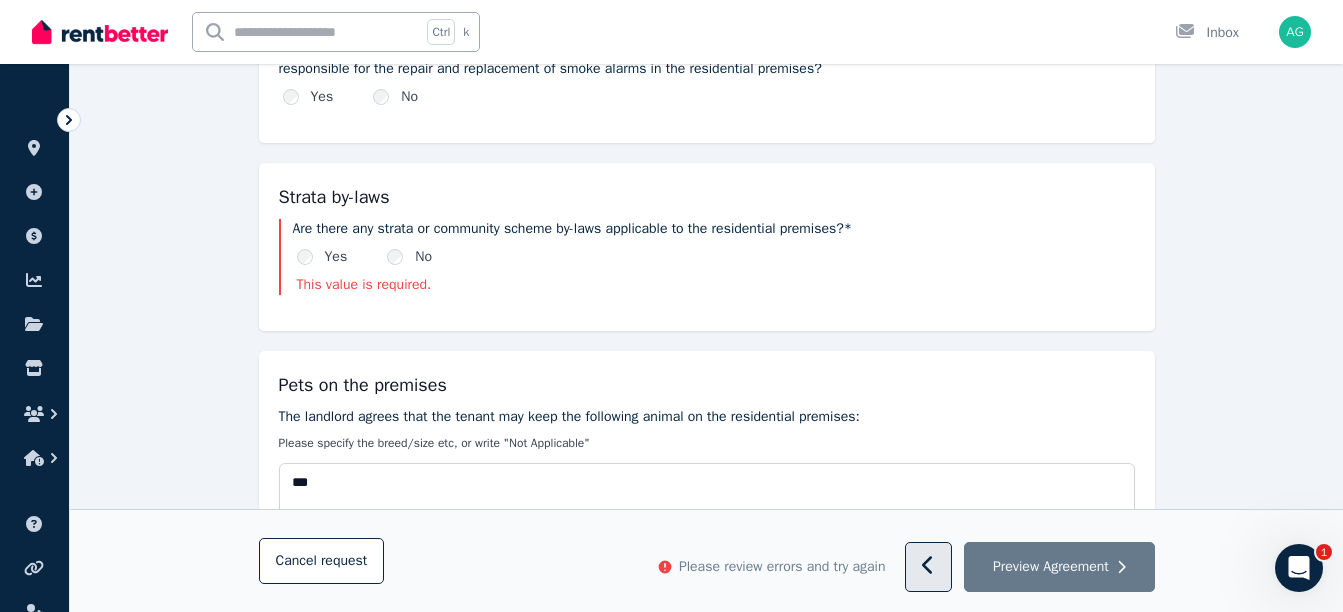 scroll, scrollTop: 1857, scrollLeft: 0, axis: vertical 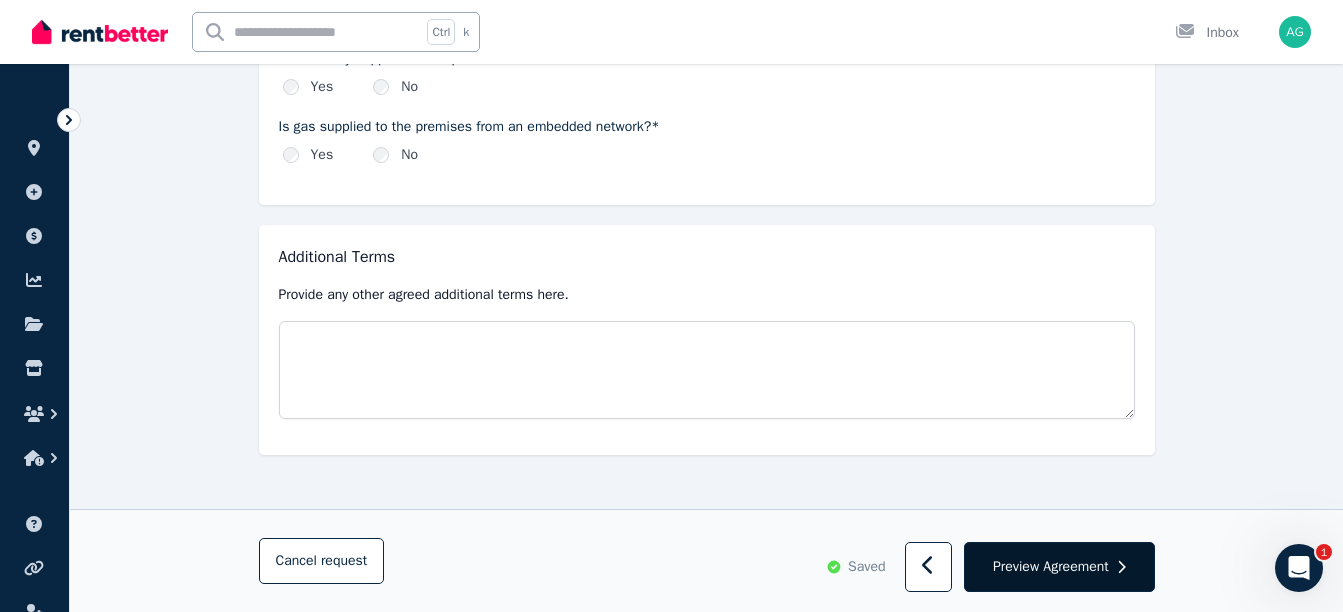 click on "Preview Agreement" at bounding box center [1051, 567] 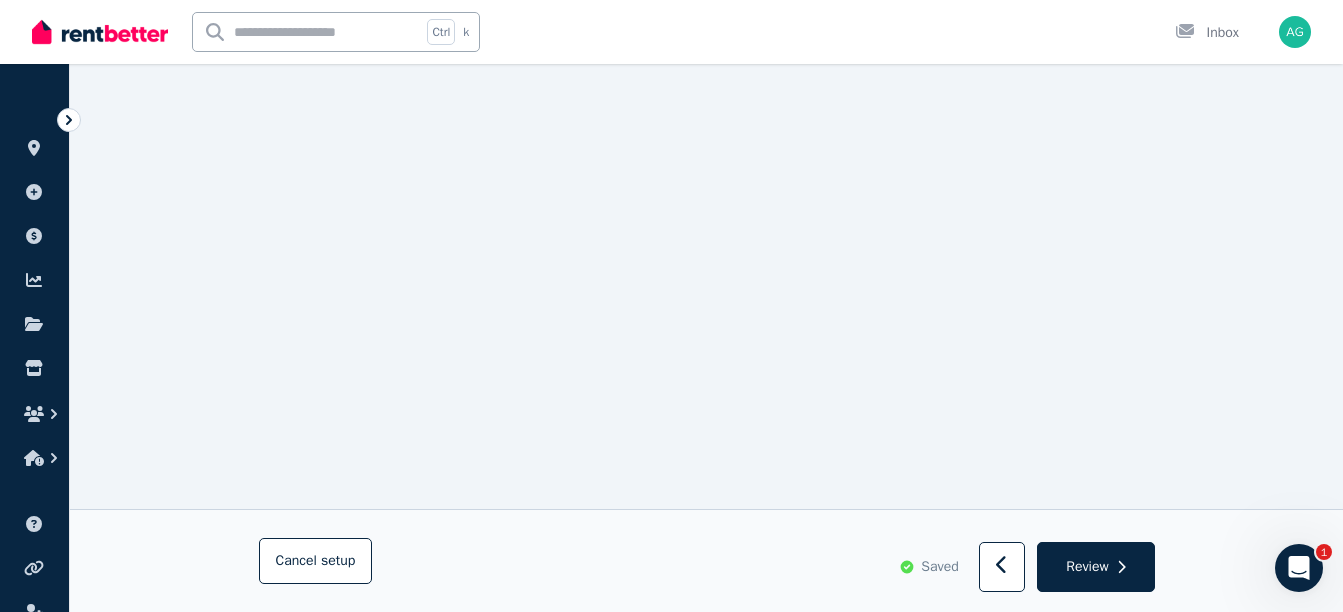 scroll, scrollTop: 578, scrollLeft: 0, axis: vertical 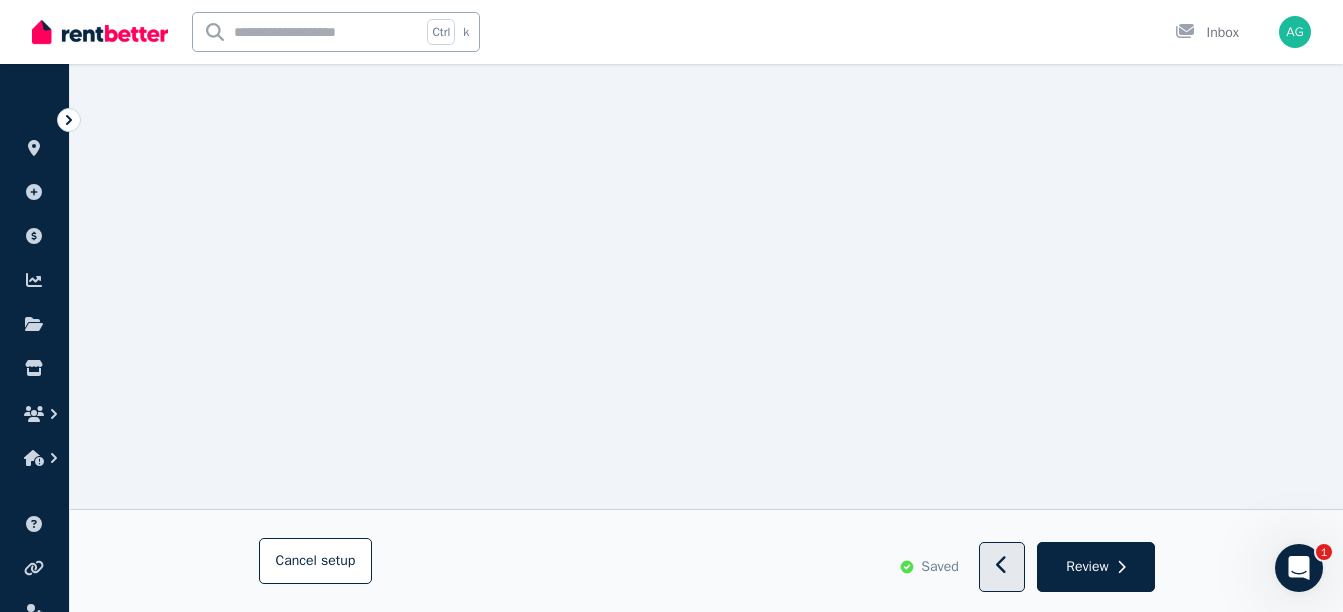 click 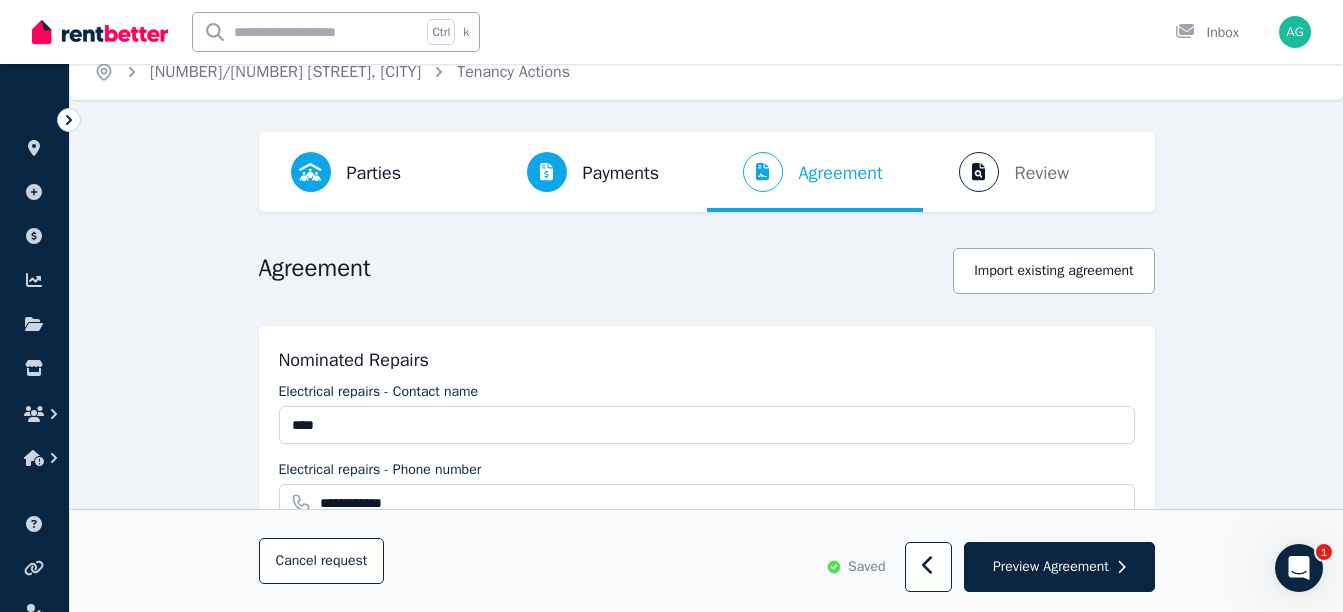scroll, scrollTop: 16, scrollLeft: 0, axis: vertical 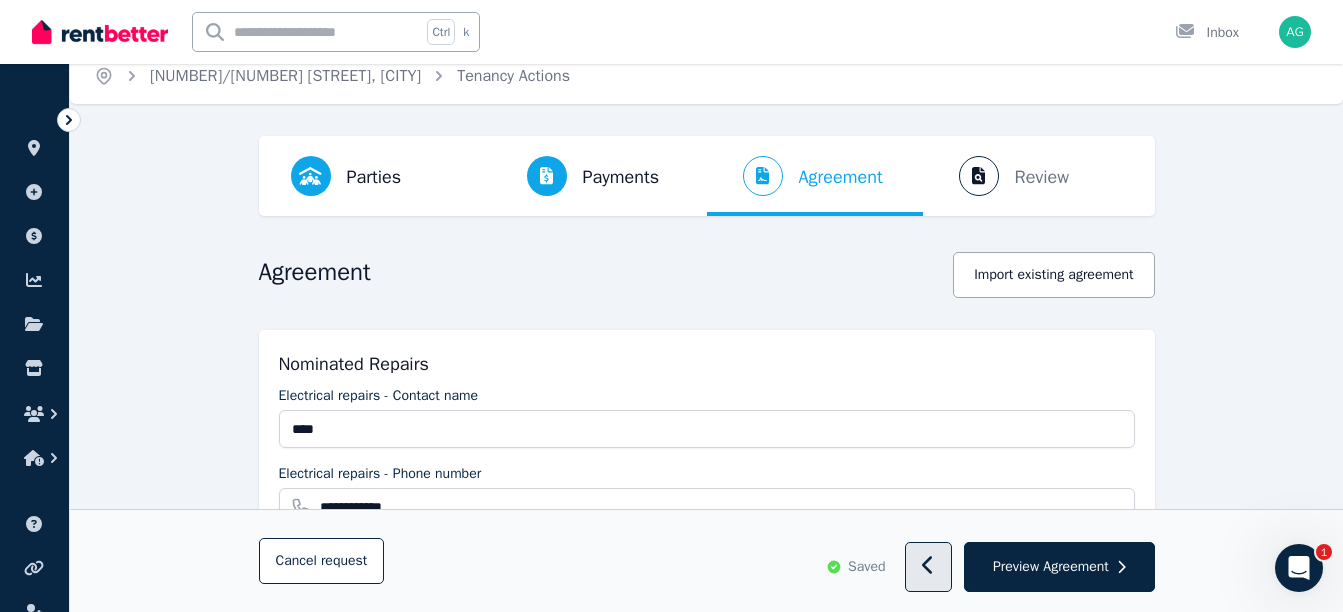 click at bounding box center [928, 568] 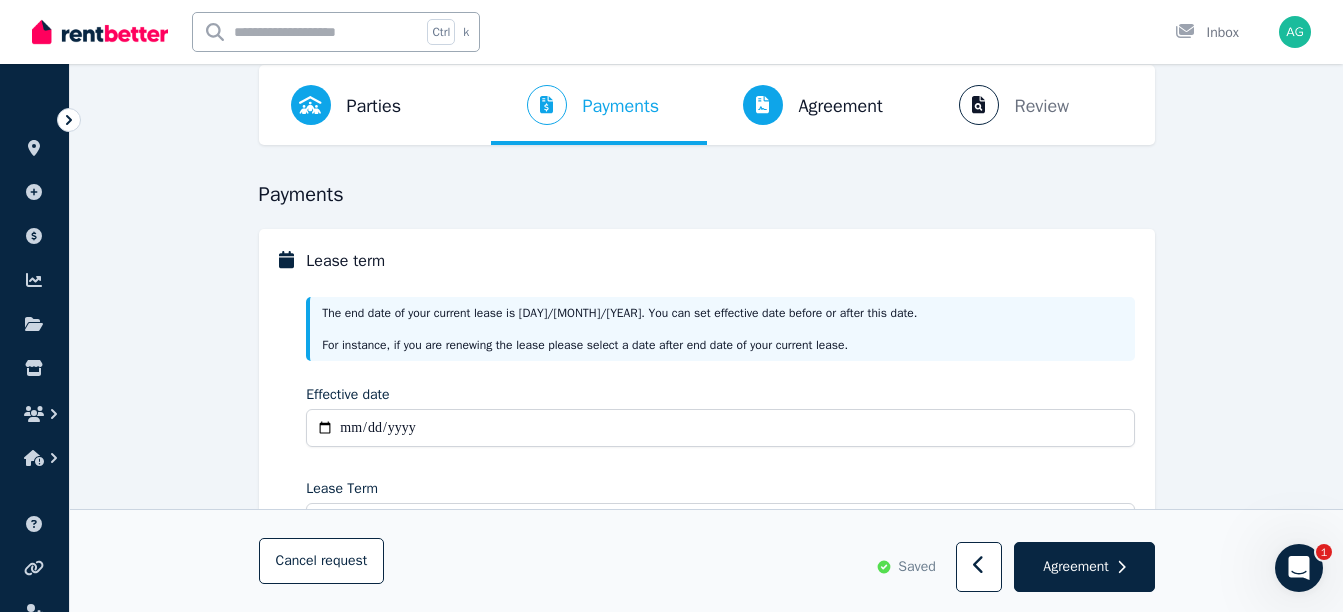 scroll, scrollTop: 88, scrollLeft: 0, axis: vertical 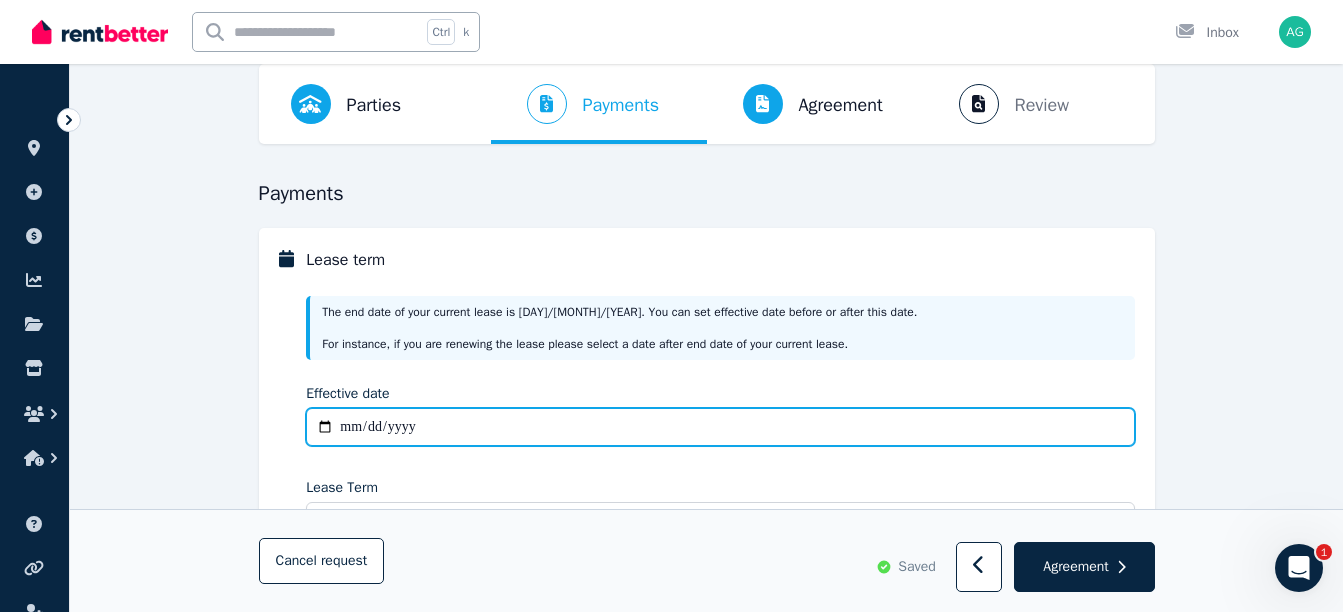 click on "**********" at bounding box center (720, 427) 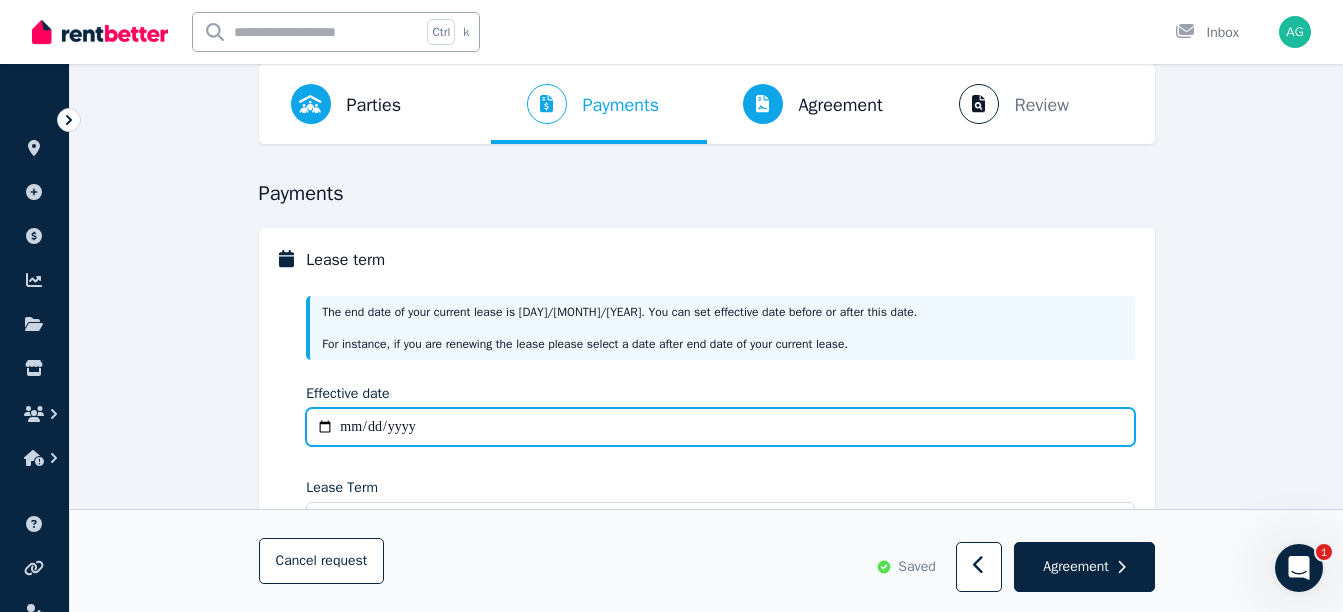 type on "**********" 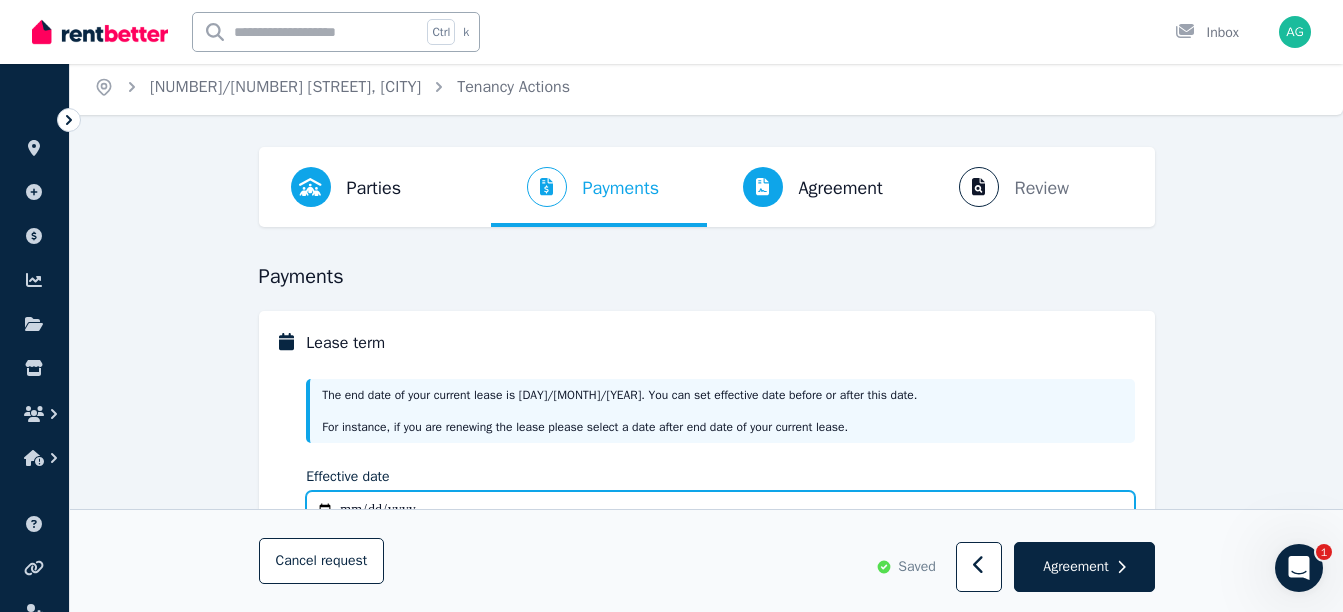 scroll, scrollTop: 0, scrollLeft: 0, axis: both 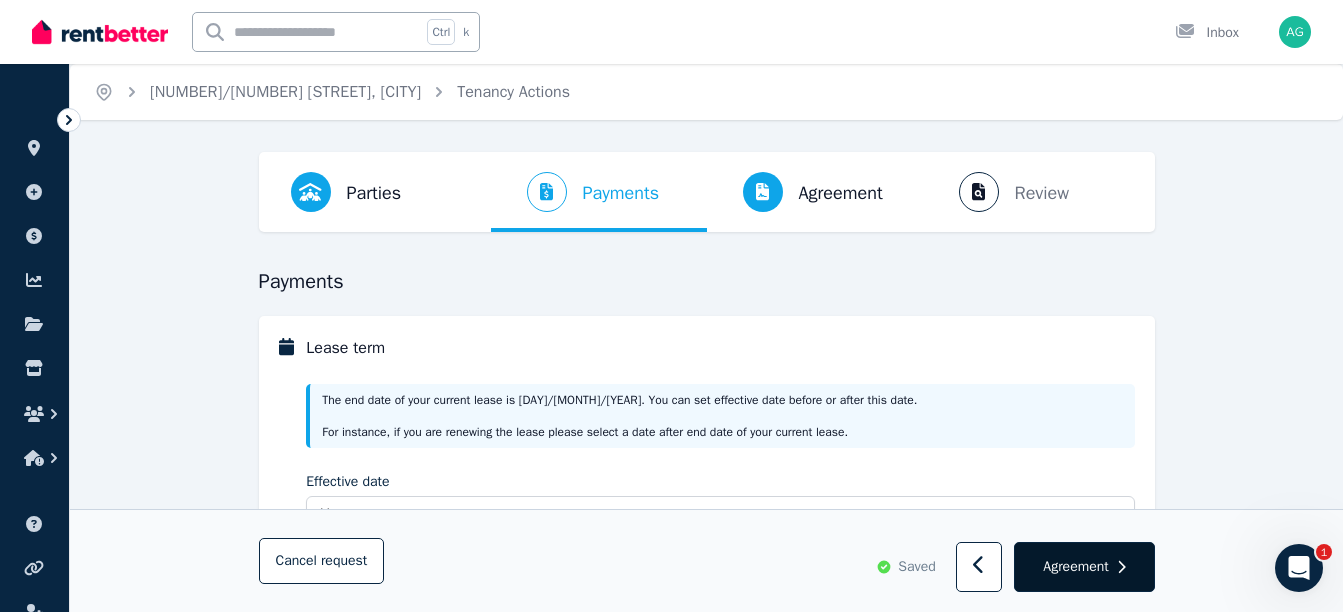 type on "**********" 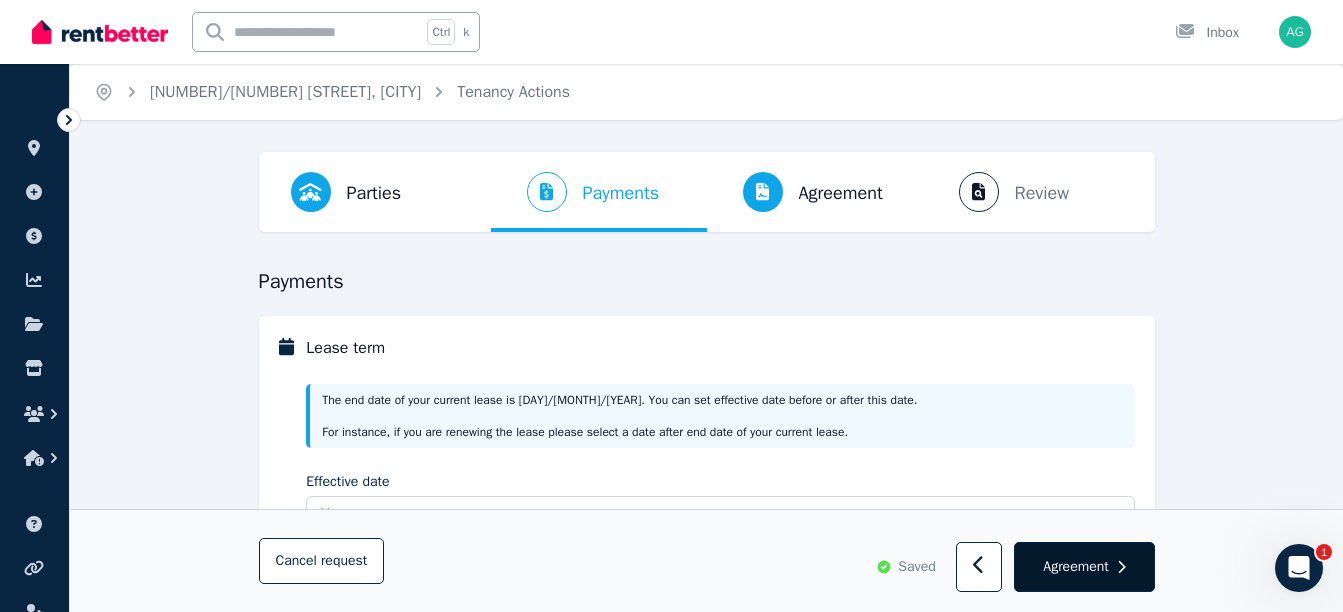 drag, startPoint x: 1077, startPoint y: 565, endPoint x: 1045, endPoint y: 577, distance: 34.176014 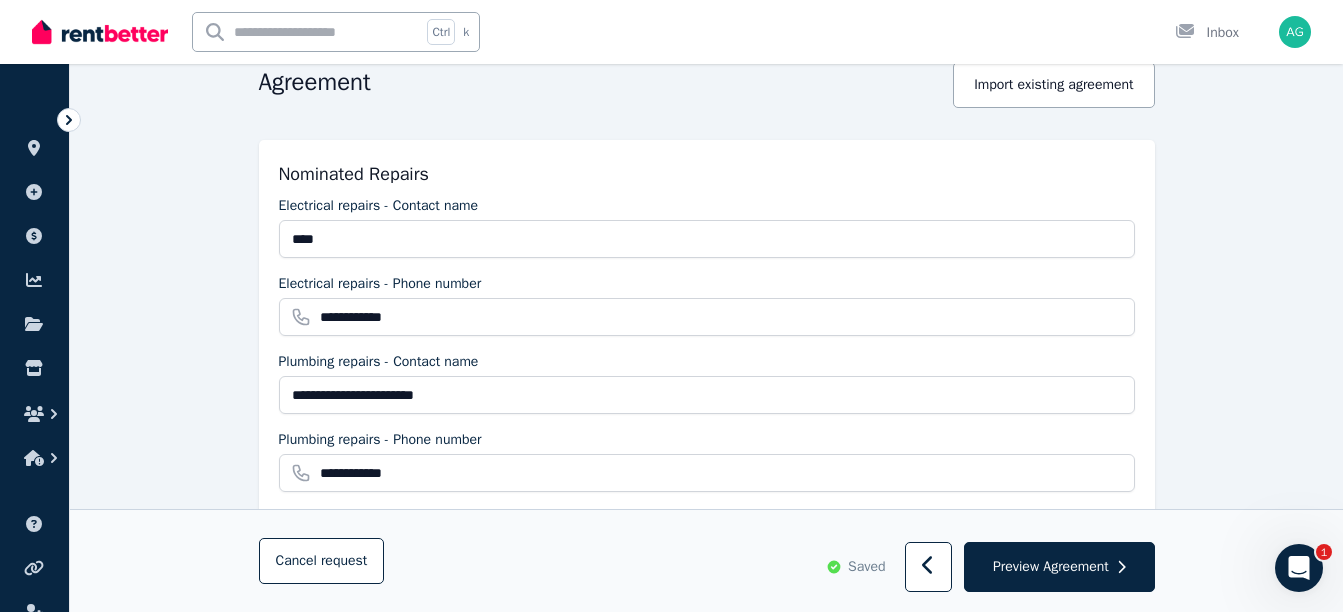 scroll, scrollTop: 214, scrollLeft: 0, axis: vertical 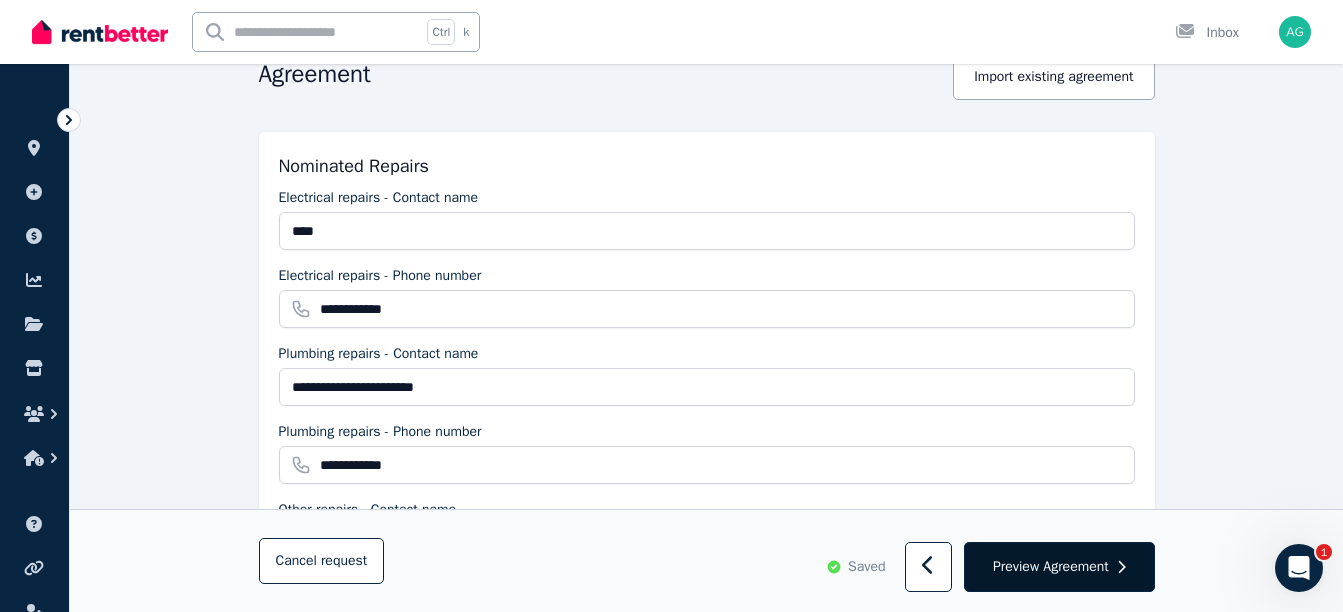 click on "Preview Agreement" at bounding box center (1059, 568) 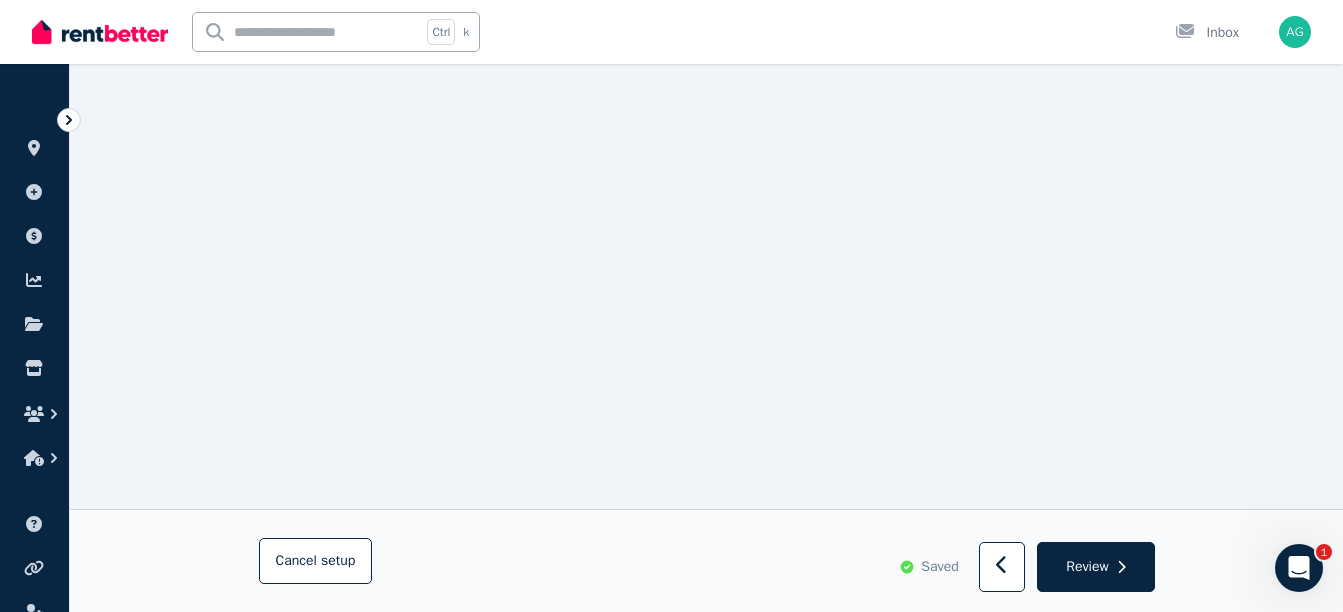scroll, scrollTop: 4337, scrollLeft: 0, axis: vertical 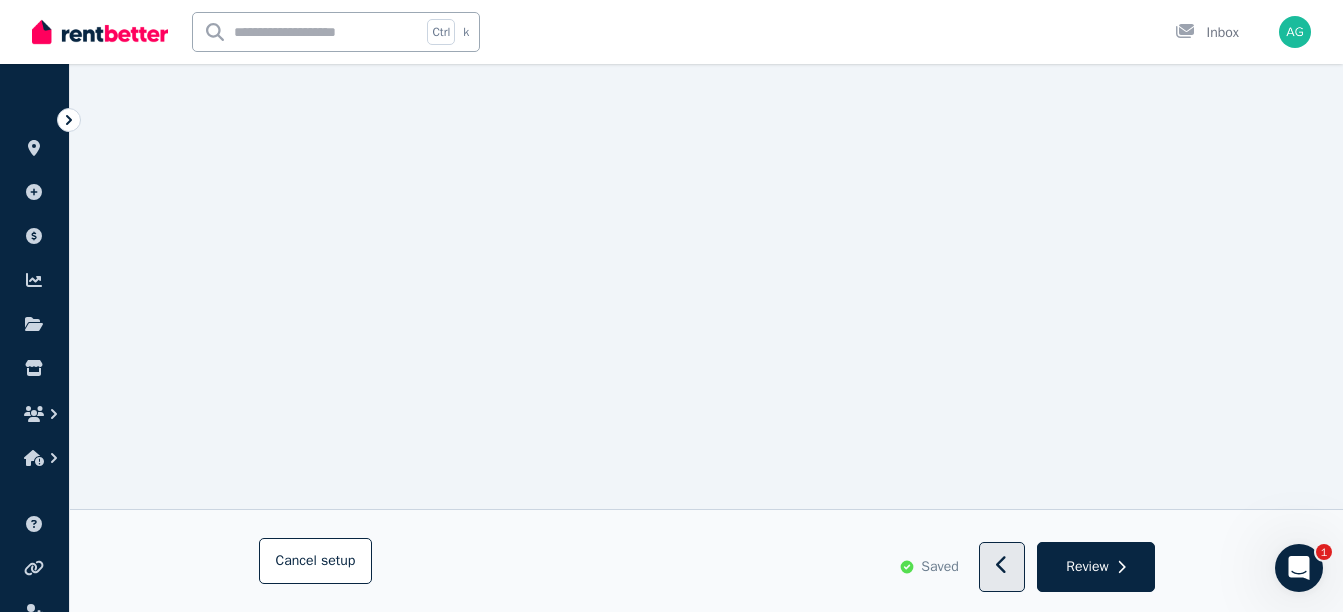 click 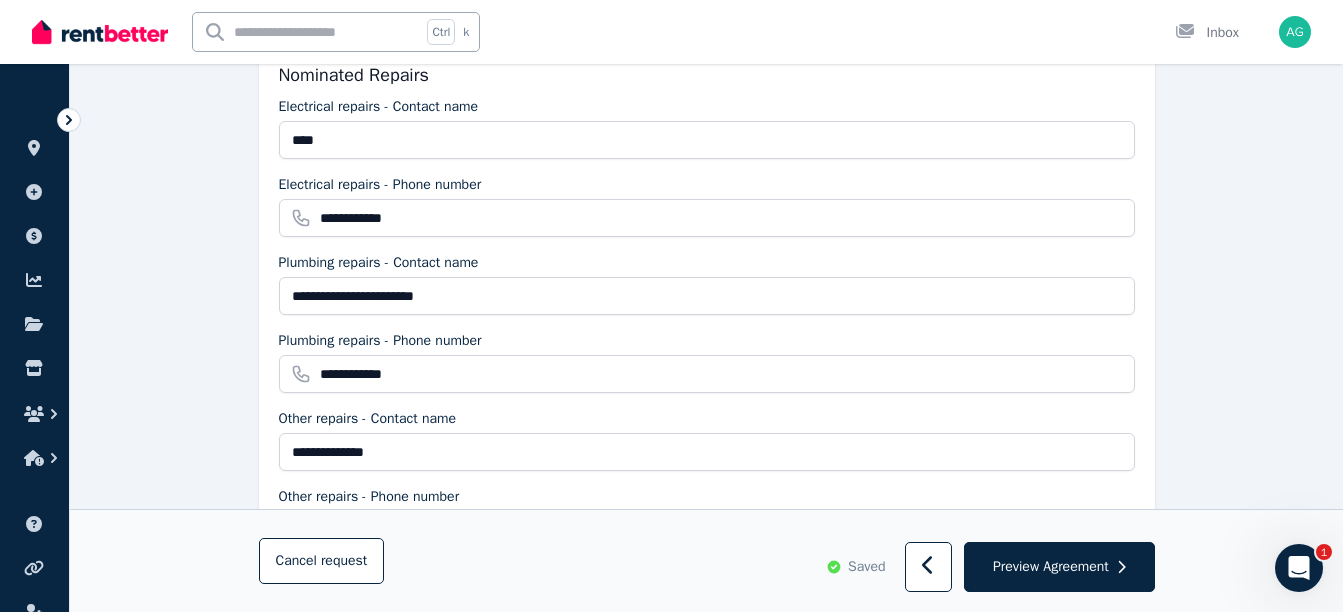 scroll, scrollTop: 409, scrollLeft: 0, axis: vertical 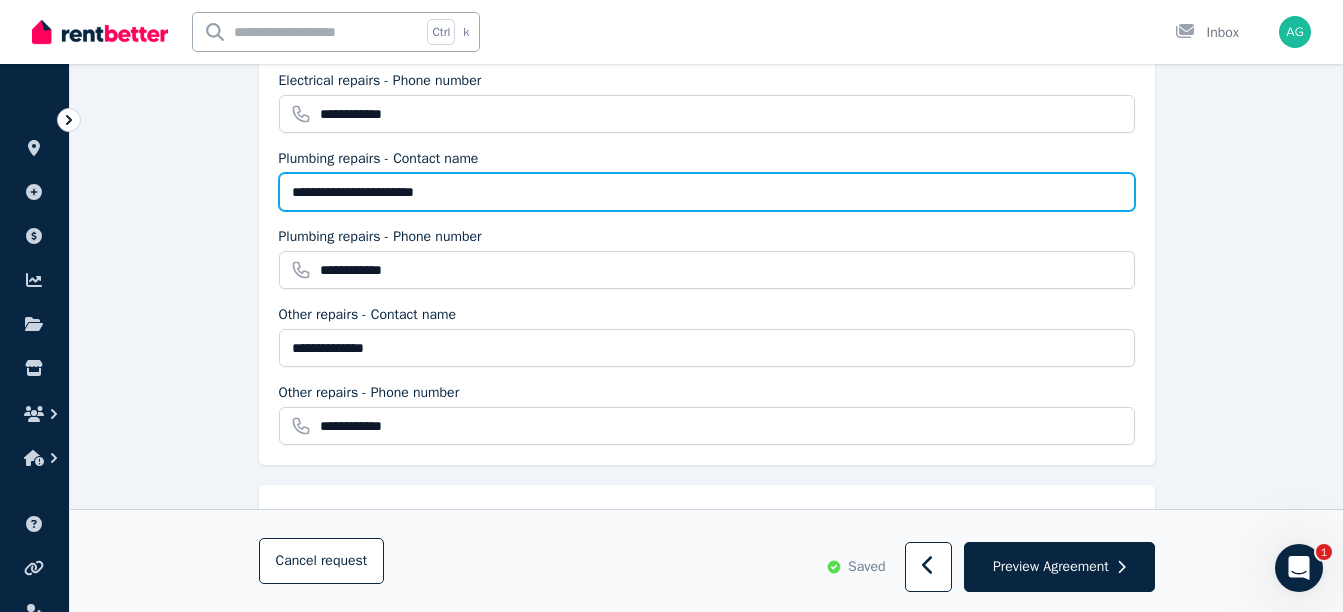 click on "**********" at bounding box center [707, 192] 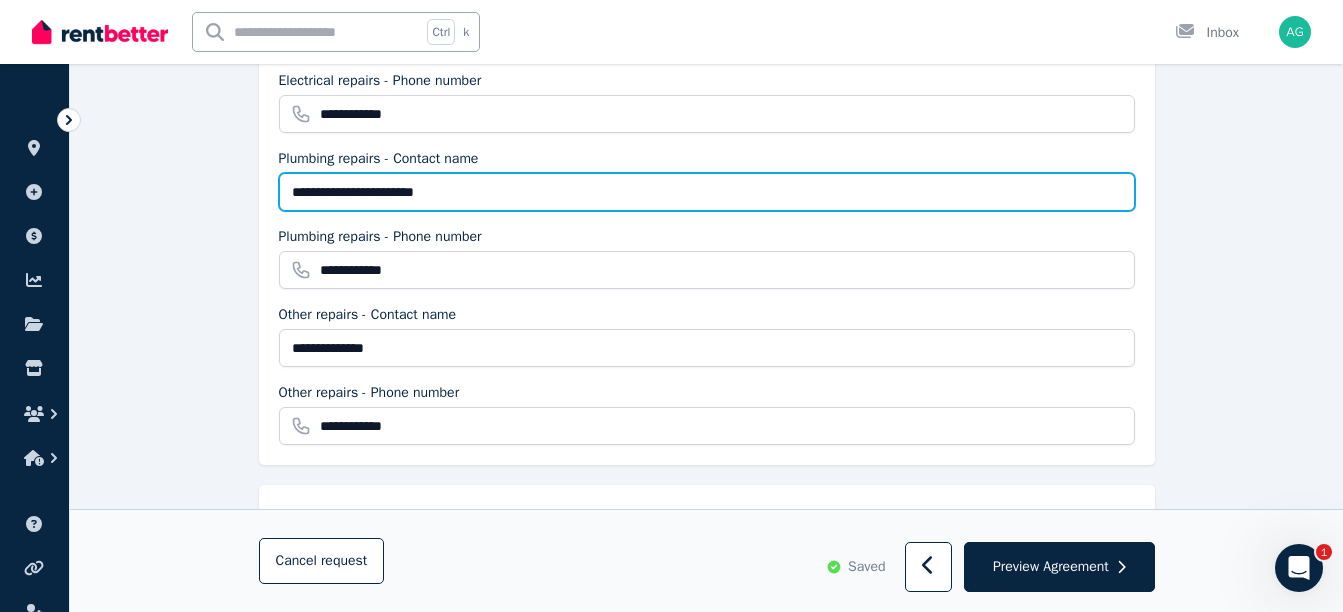 type on "**********" 